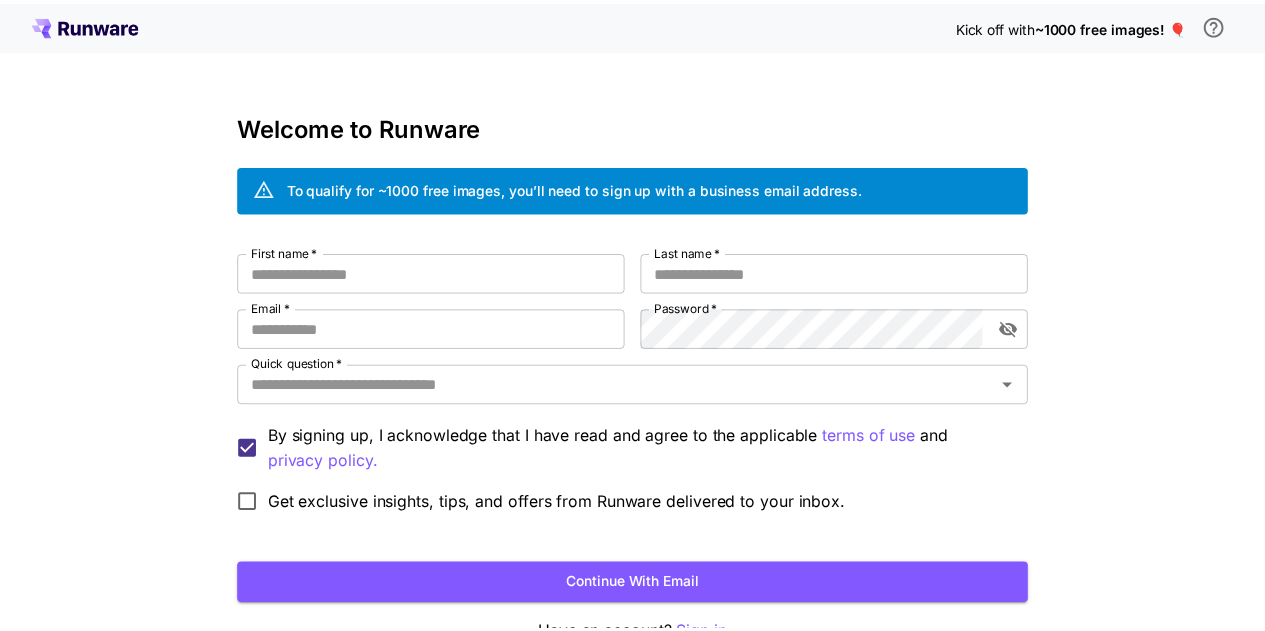 scroll, scrollTop: 0, scrollLeft: 0, axis: both 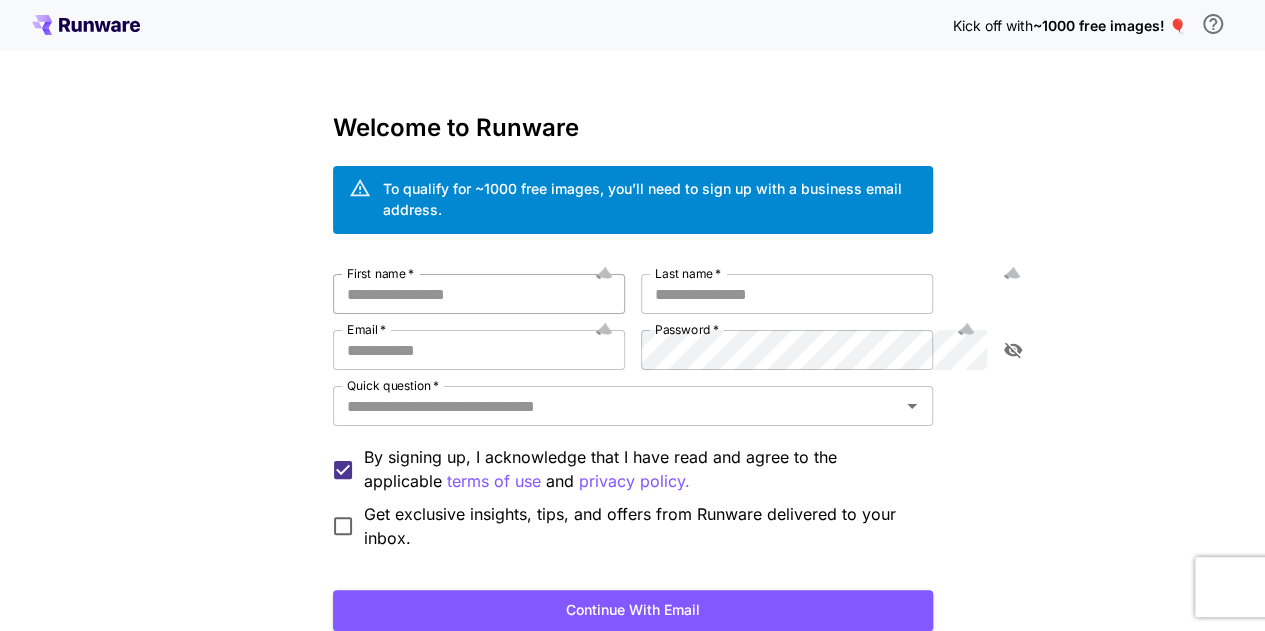 click on "First name   *" at bounding box center (479, 294) 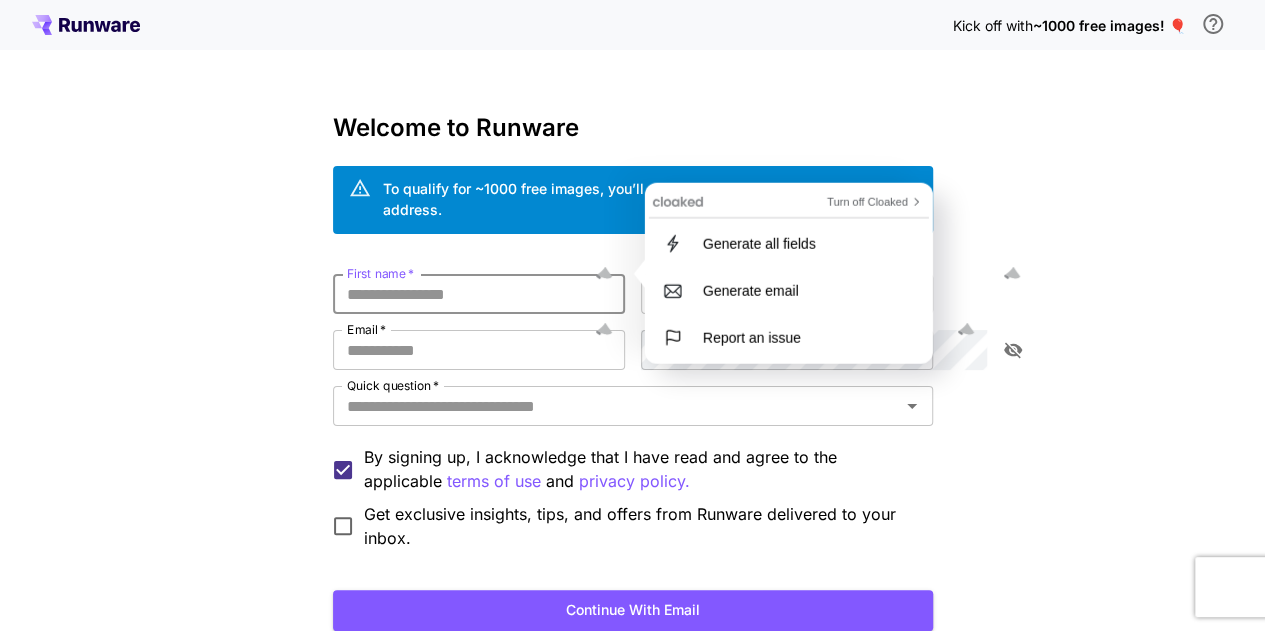 scroll, scrollTop: 0, scrollLeft: 0, axis: both 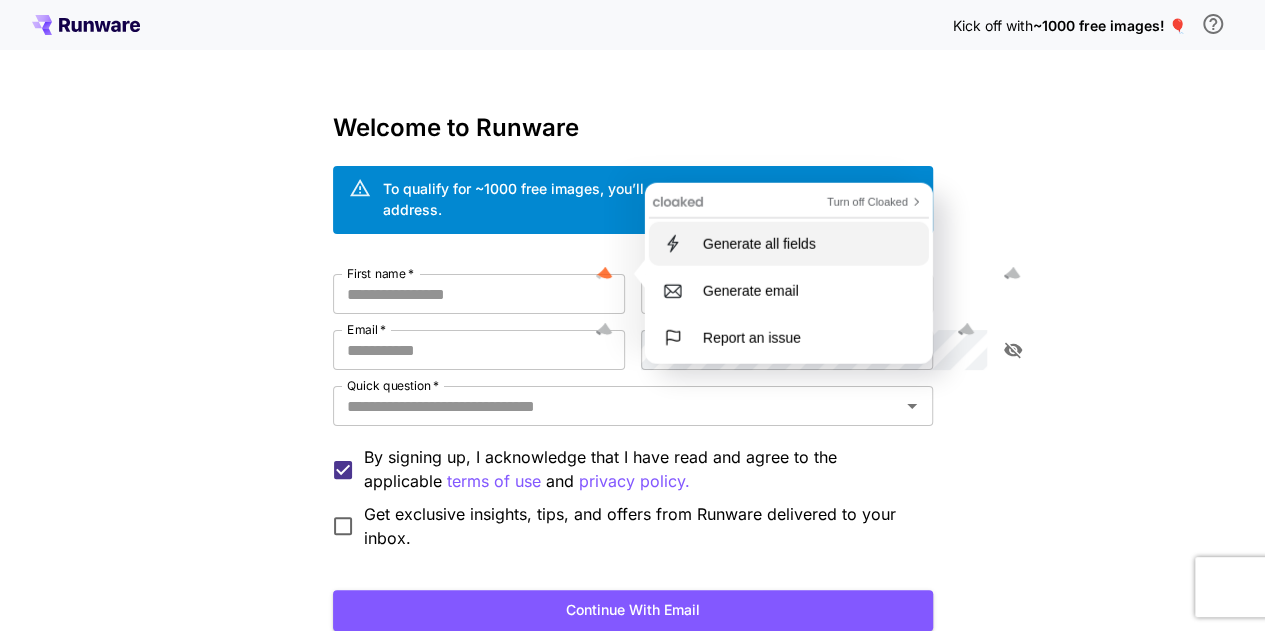 click on "Generate all fields" at bounding box center [788, 243] 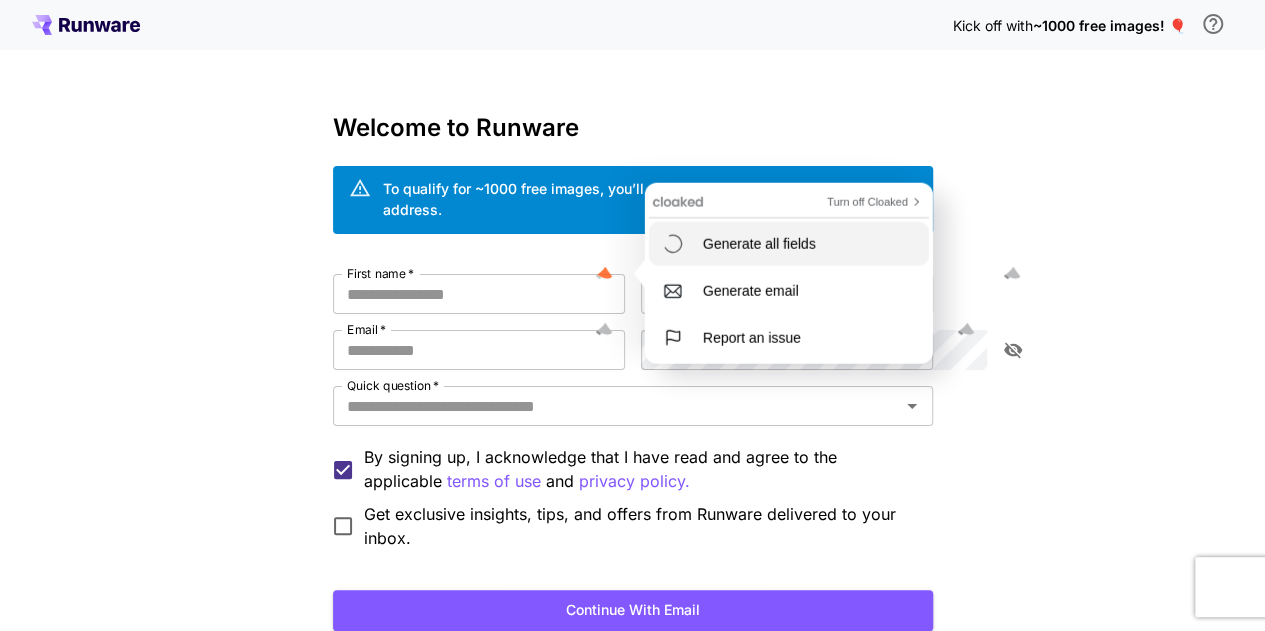 type on "**********" 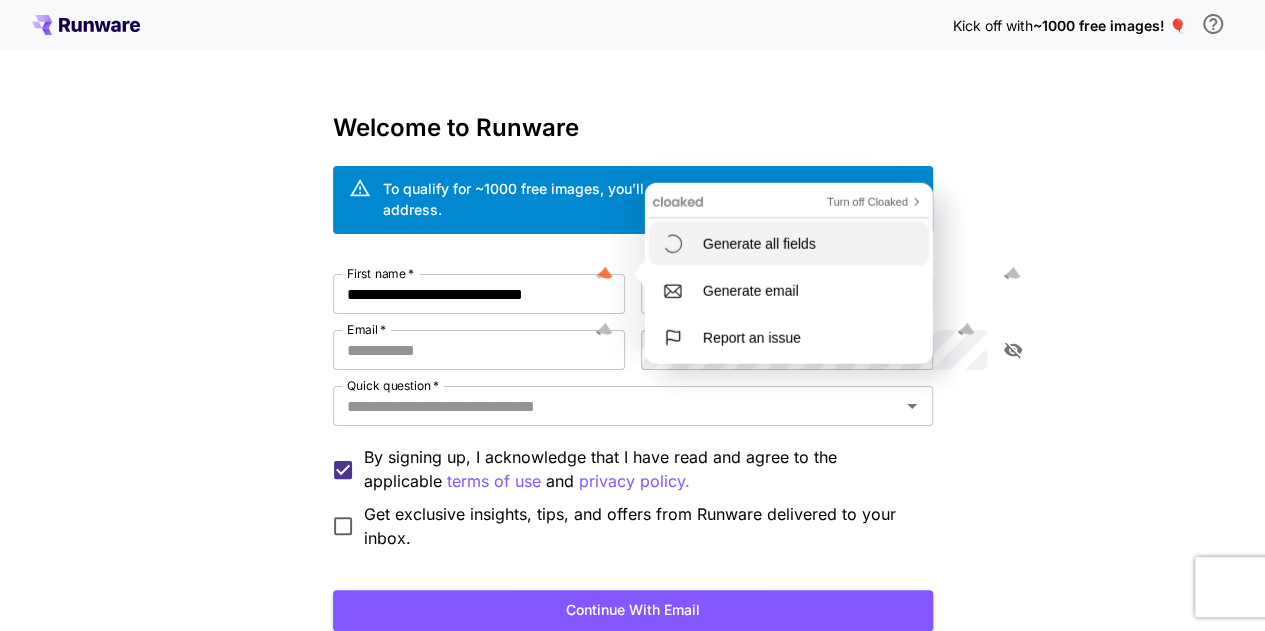 type on "**********" 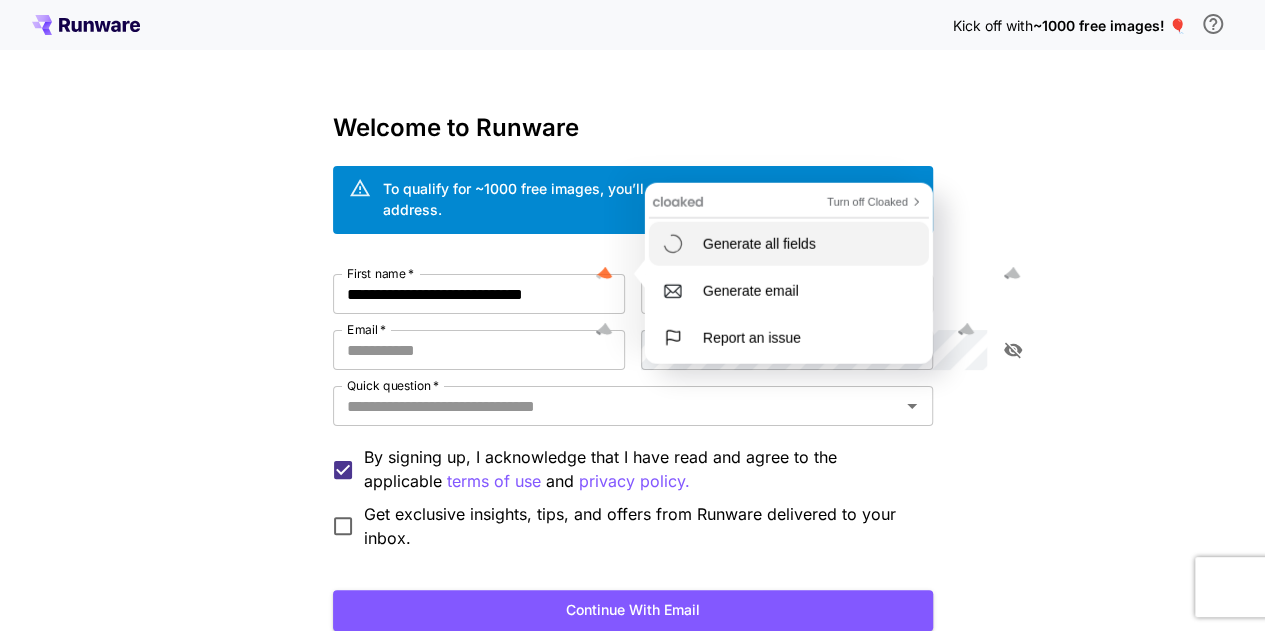 type on "**********" 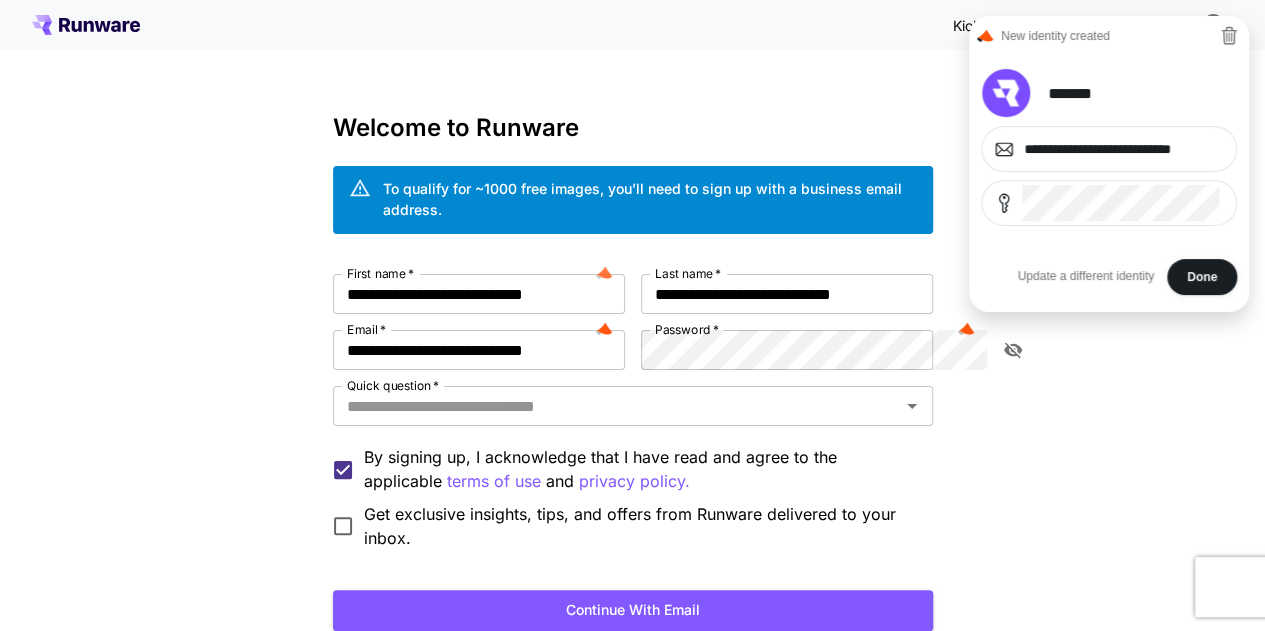 scroll, scrollTop: 0, scrollLeft: 0, axis: both 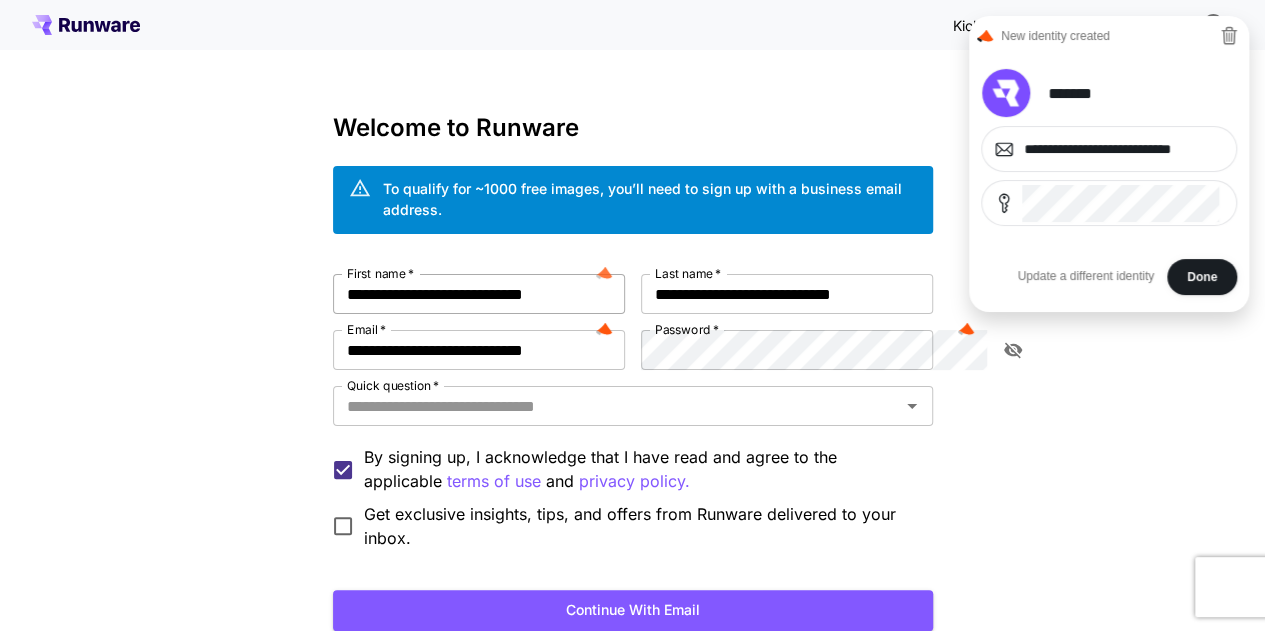 click on "**********" at bounding box center (479, 294) 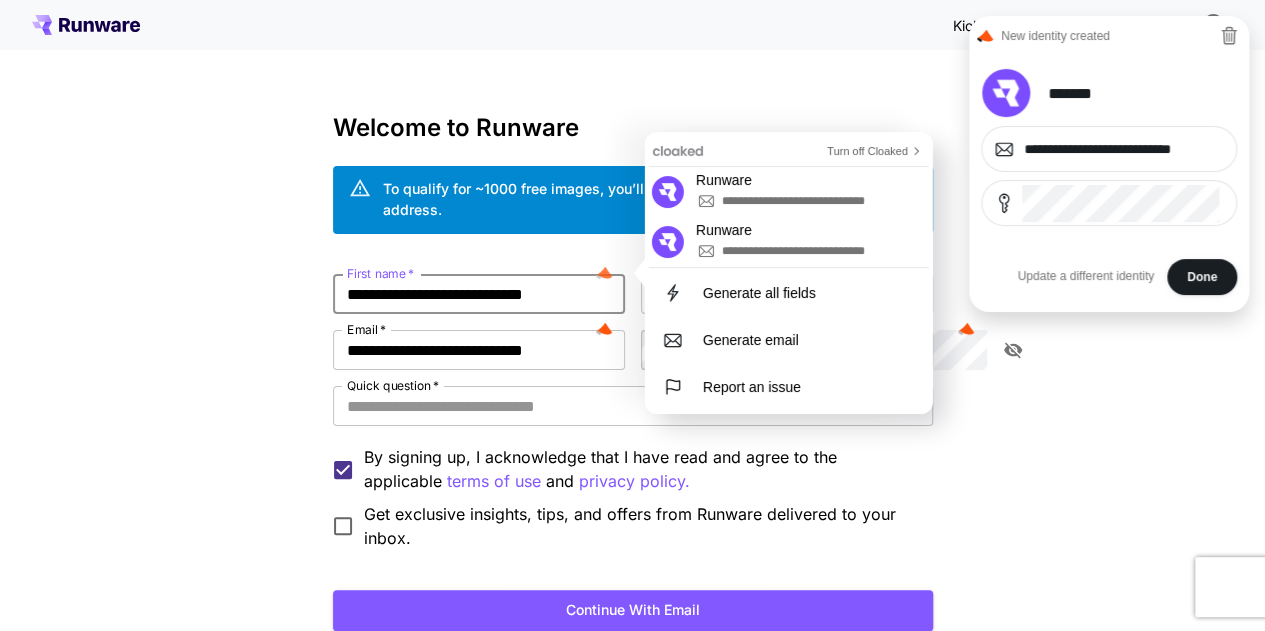 scroll, scrollTop: 0, scrollLeft: 0, axis: both 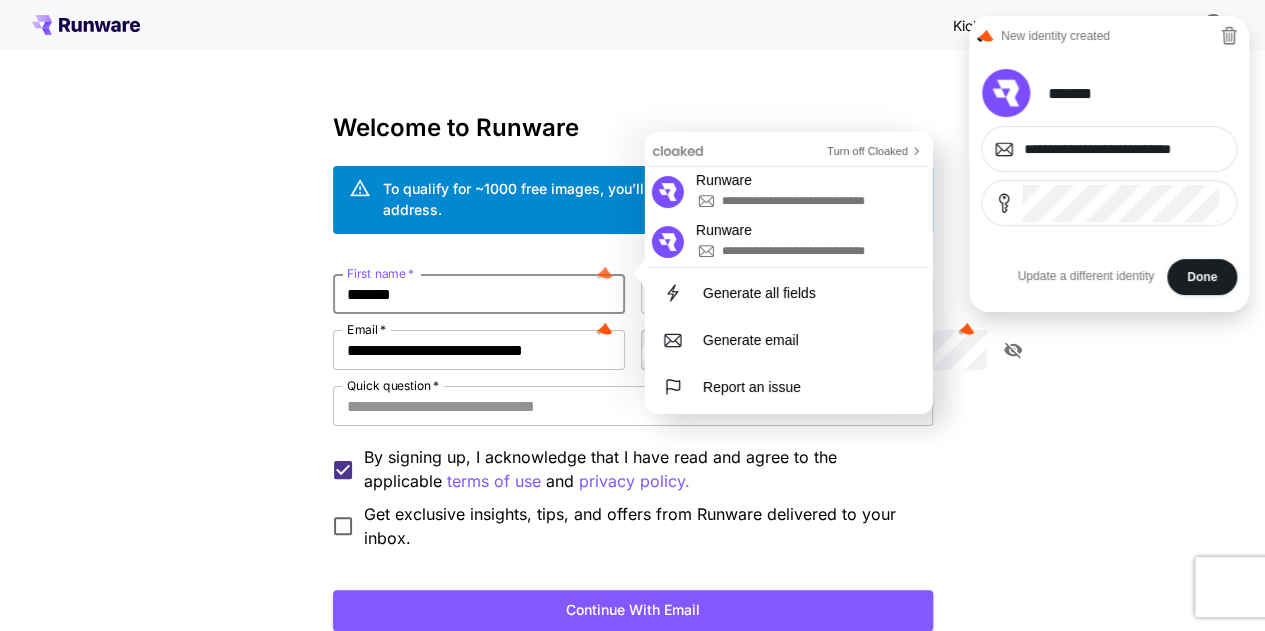 type on "*******" 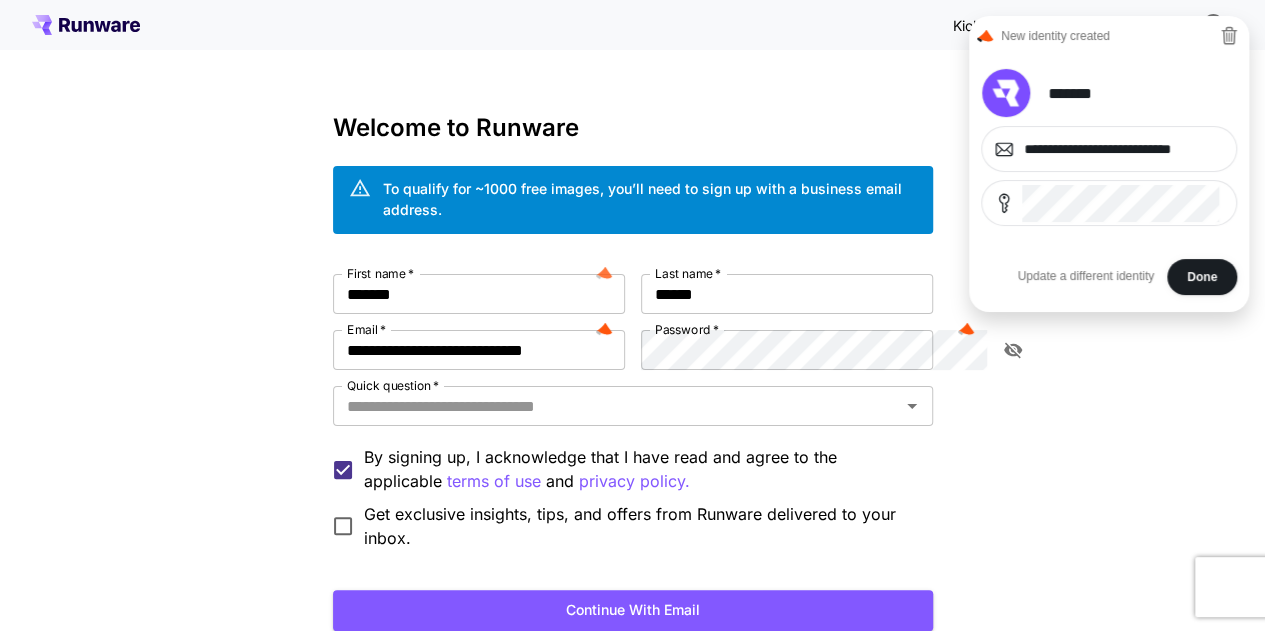 click on "**********" at bounding box center (633, 393) 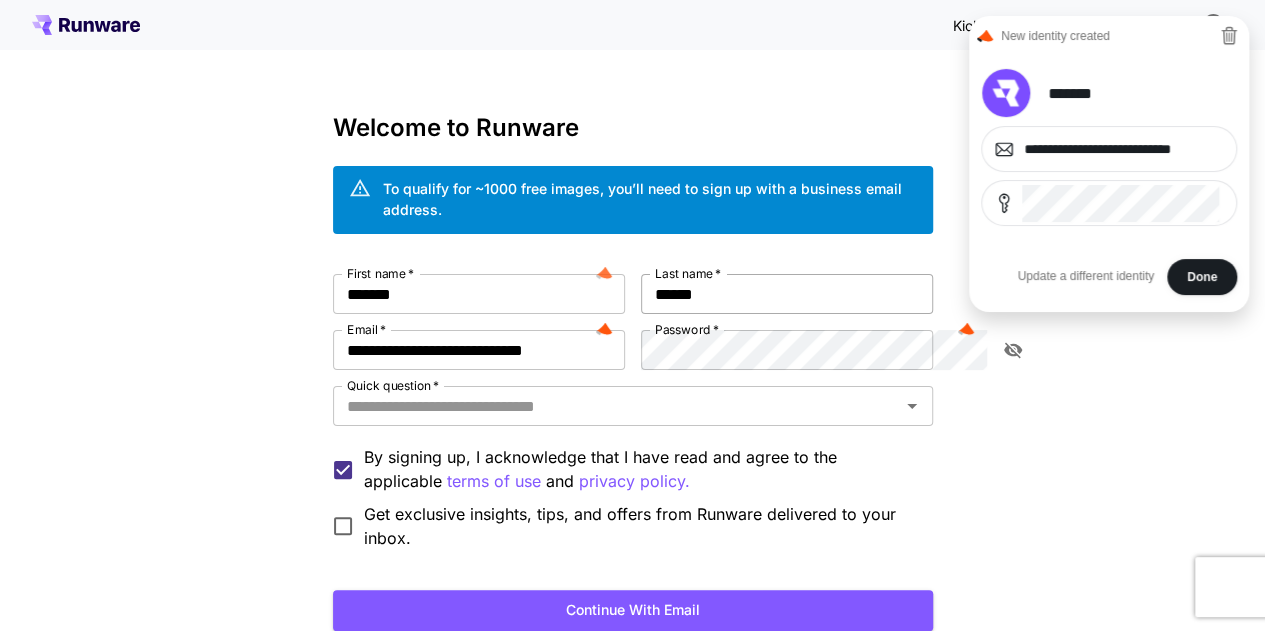 click on "******" at bounding box center (787, 294) 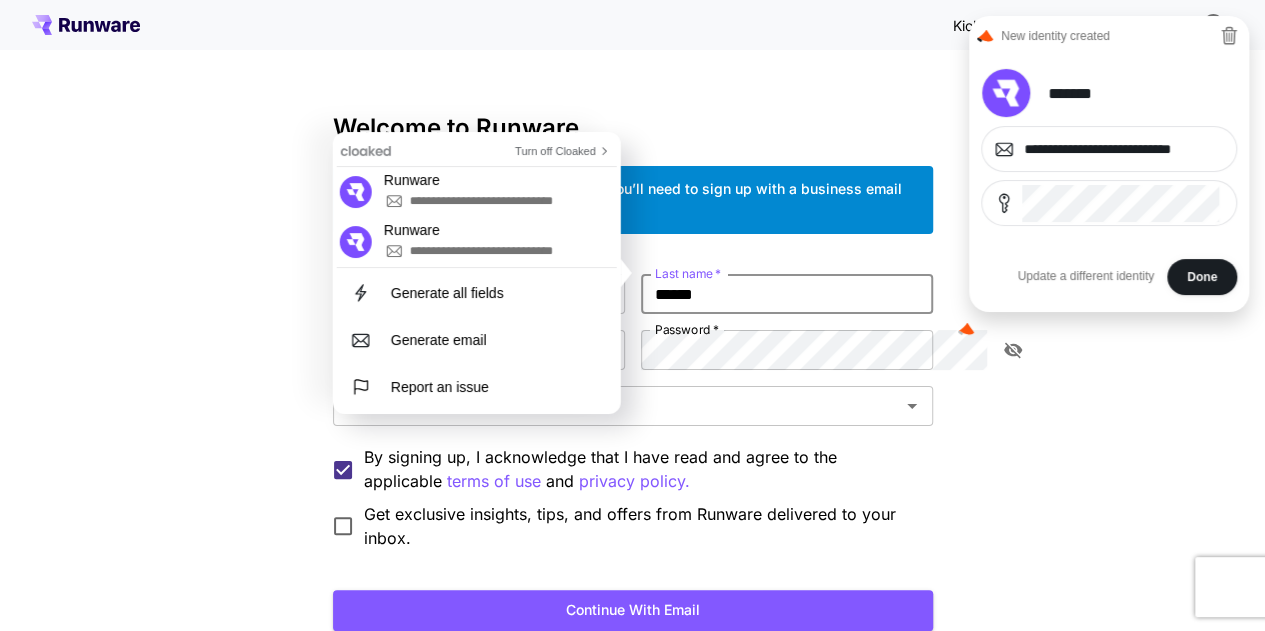 scroll, scrollTop: 0, scrollLeft: 0, axis: both 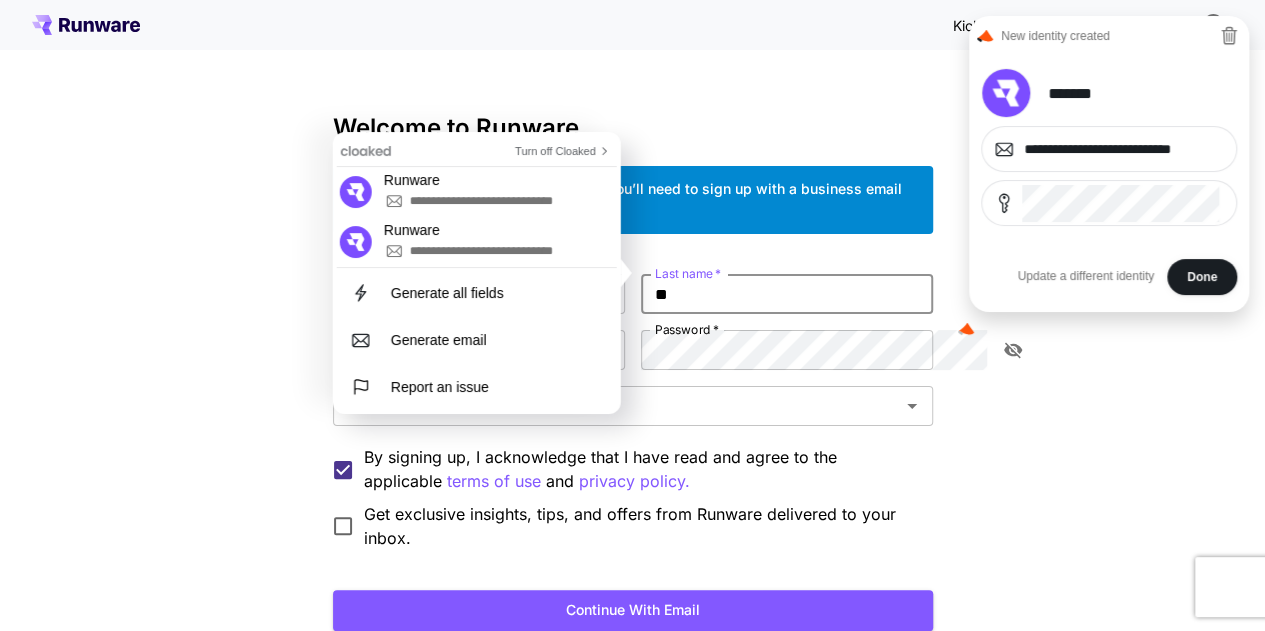 type on "*" 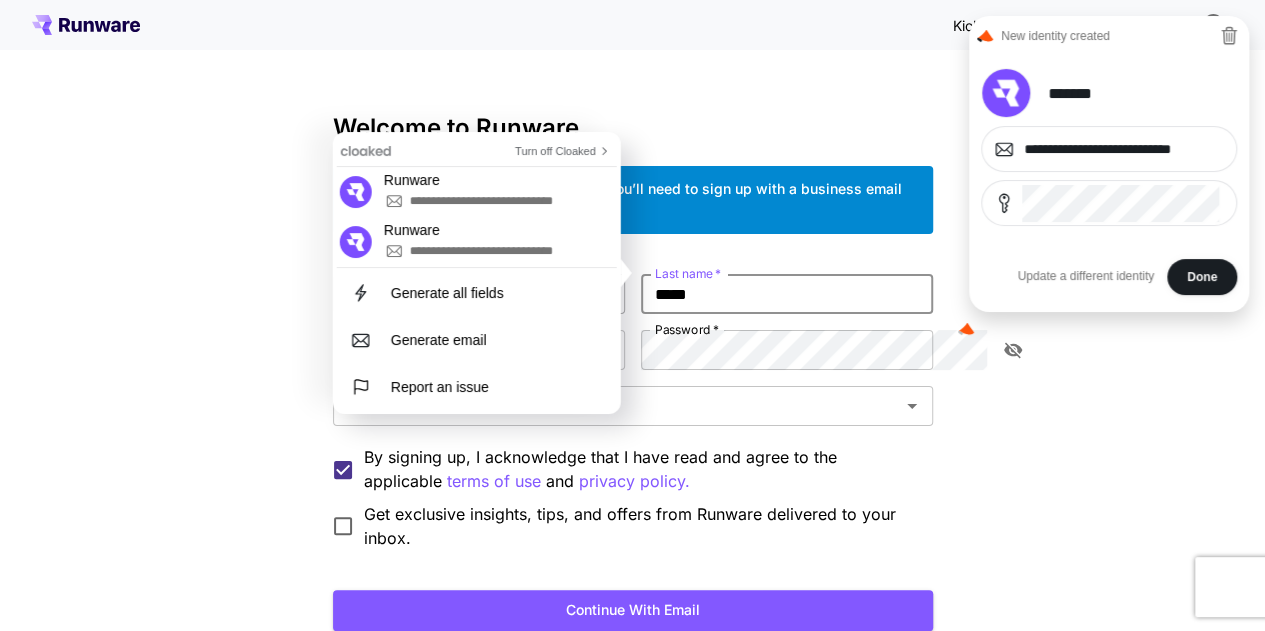 type on "*****" 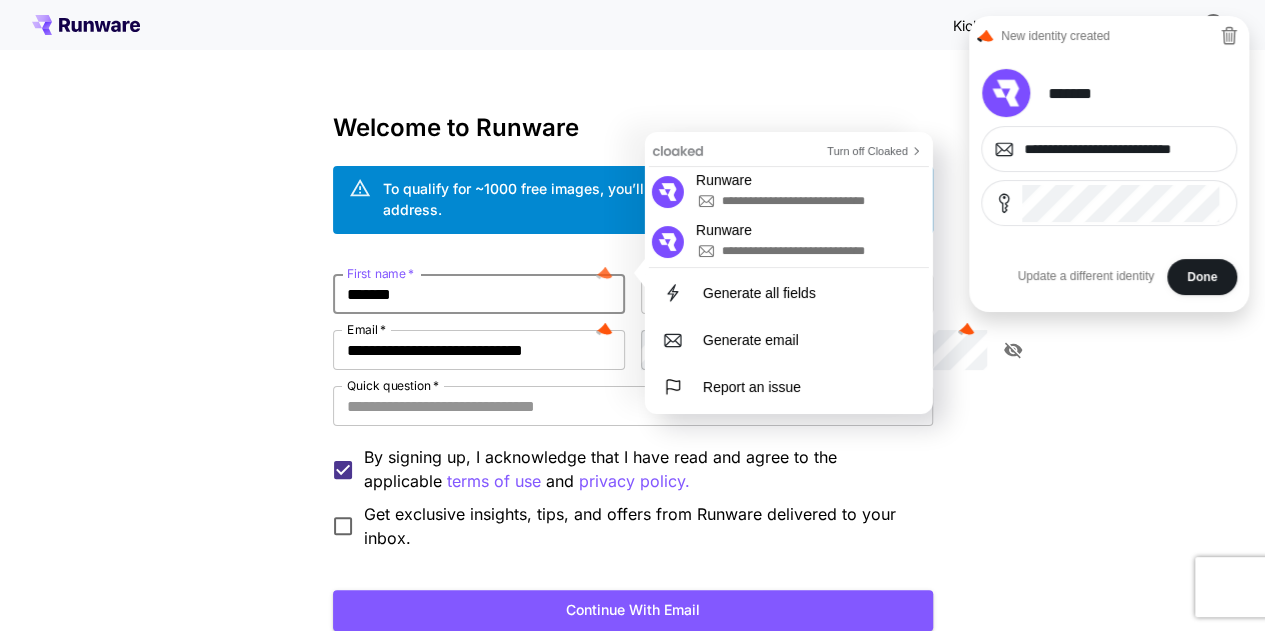scroll, scrollTop: 0, scrollLeft: 0, axis: both 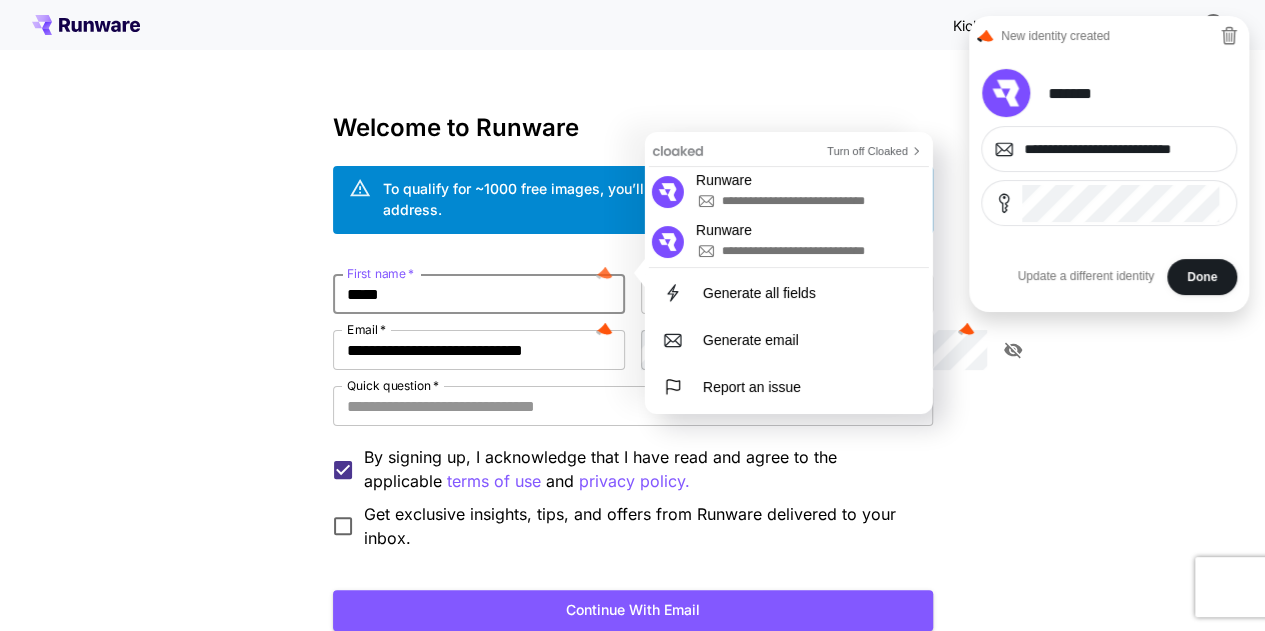 type on "*****" 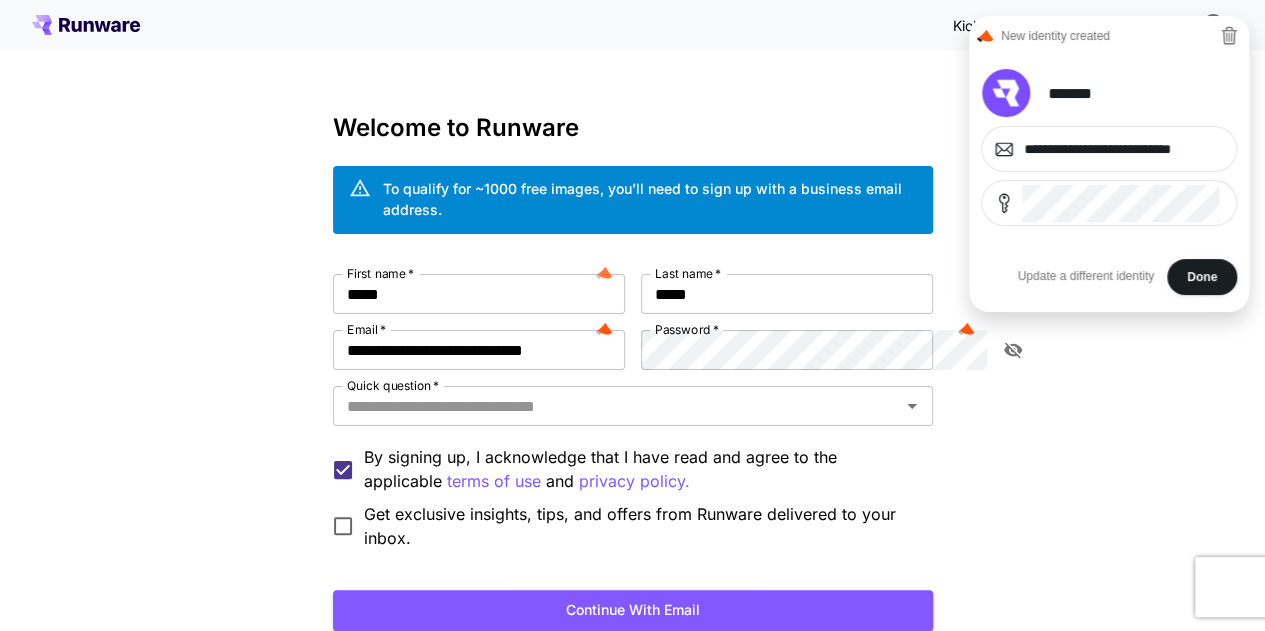 scroll, scrollTop: 120, scrollLeft: 0, axis: vertical 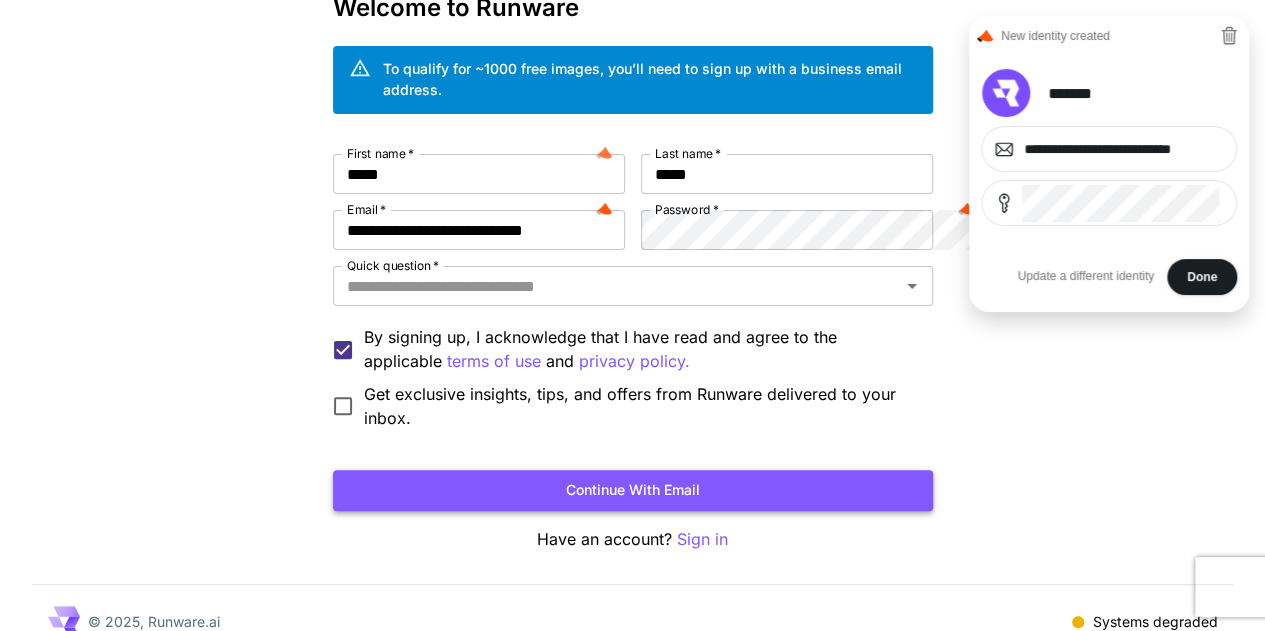 click on "Continue with email" at bounding box center (633, 490) 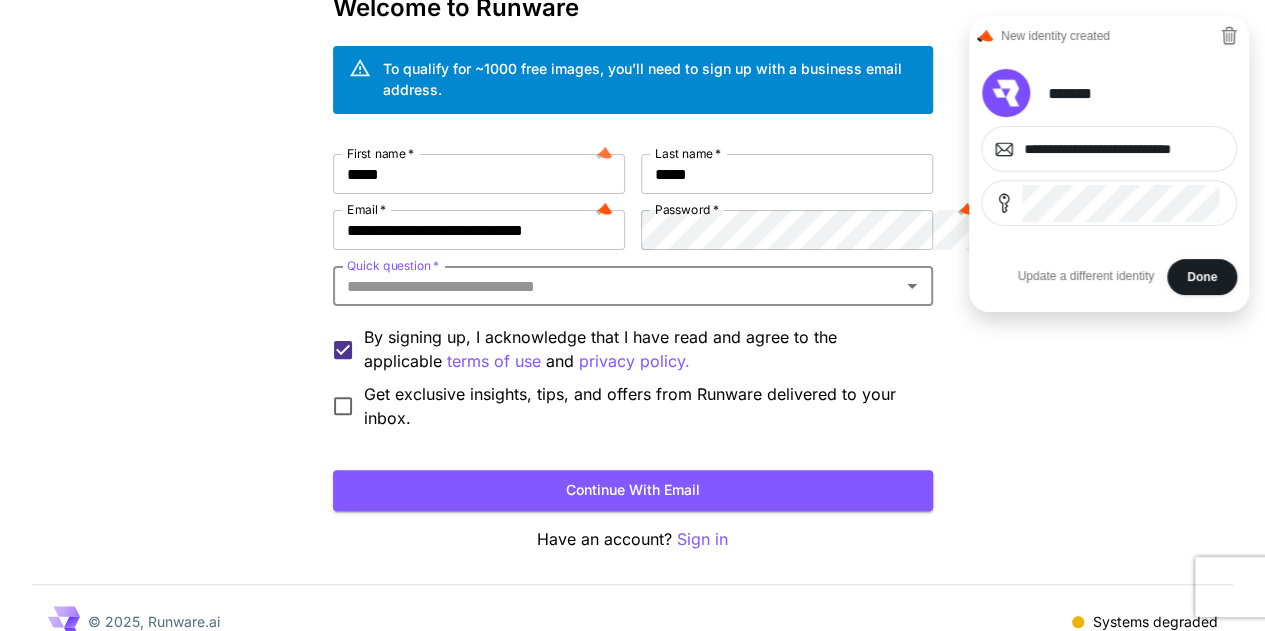 click on "Quick question   *" at bounding box center [616, 286] 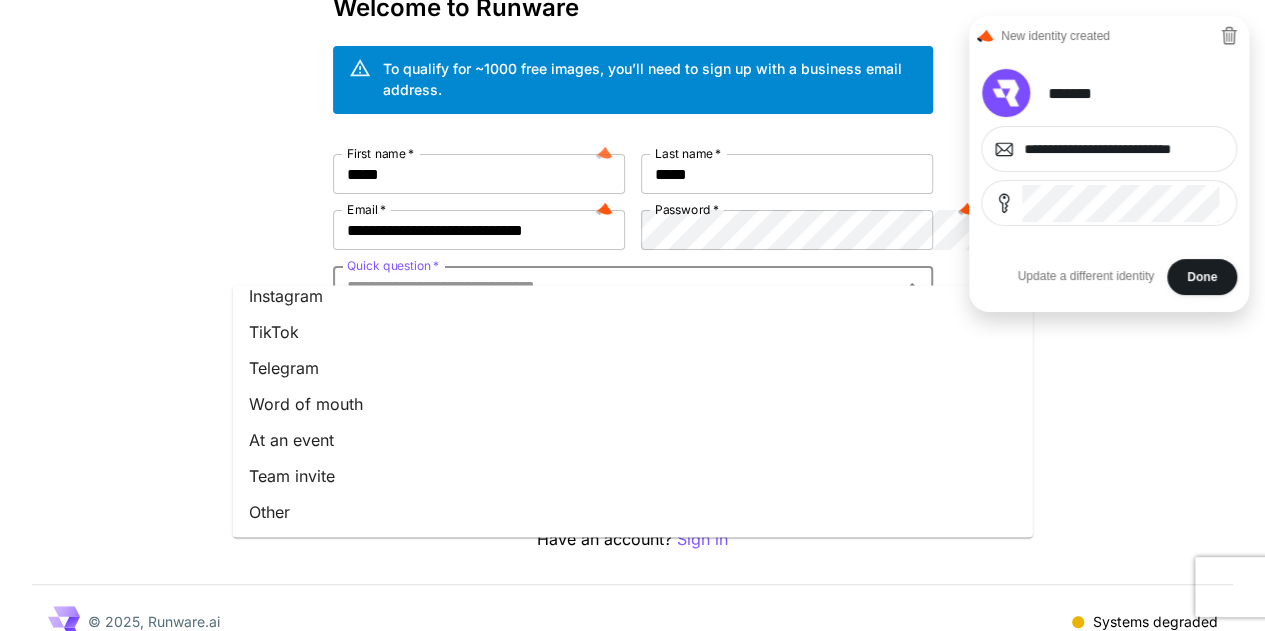 scroll, scrollTop: 0, scrollLeft: 0, axis: both 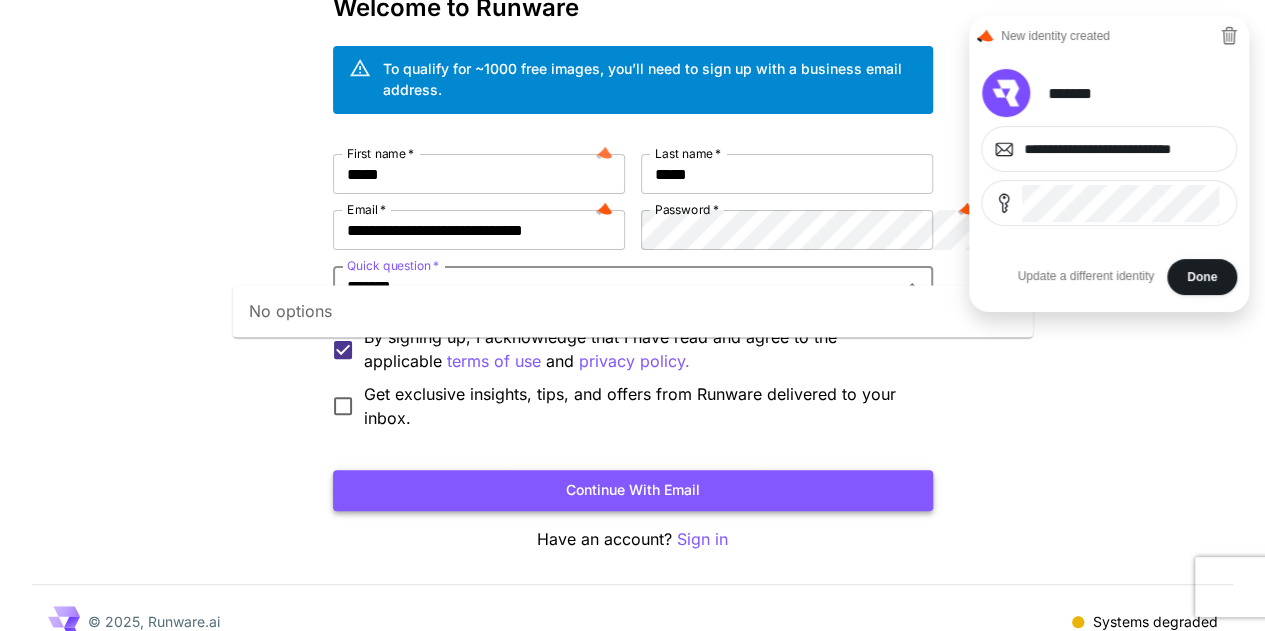 type on "*******" 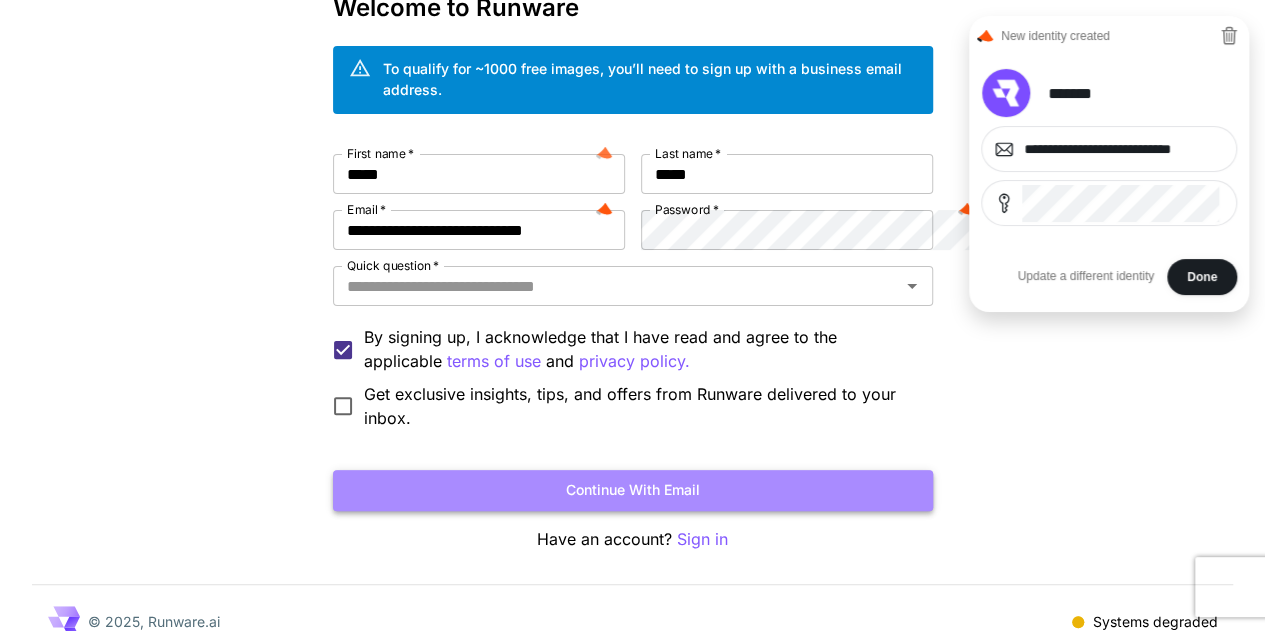 click on "Continue with email" at bounding box center [633, 490] 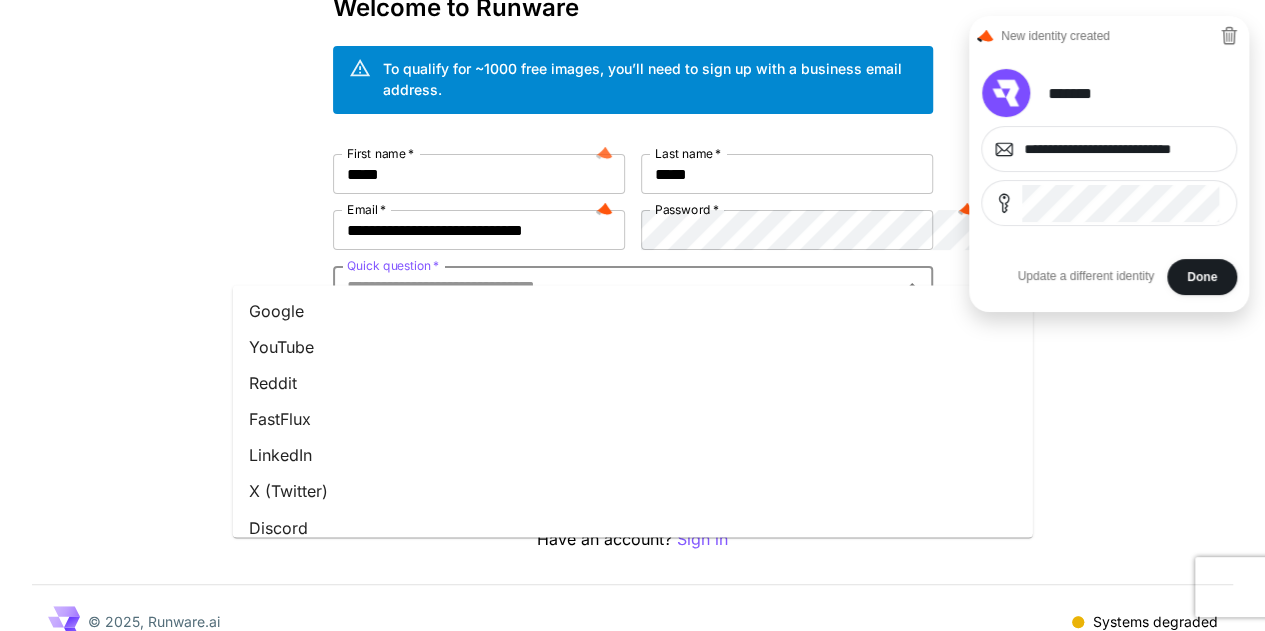 click on "Quick question   *" at bounding box center (616, 286) 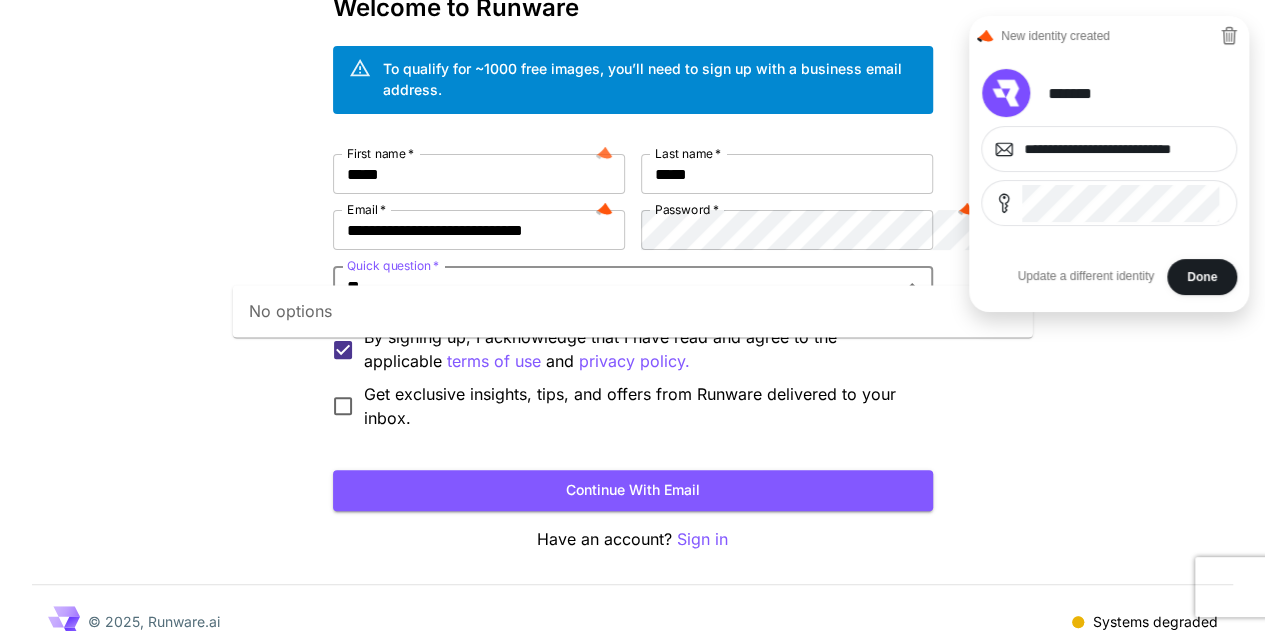 type on "*" 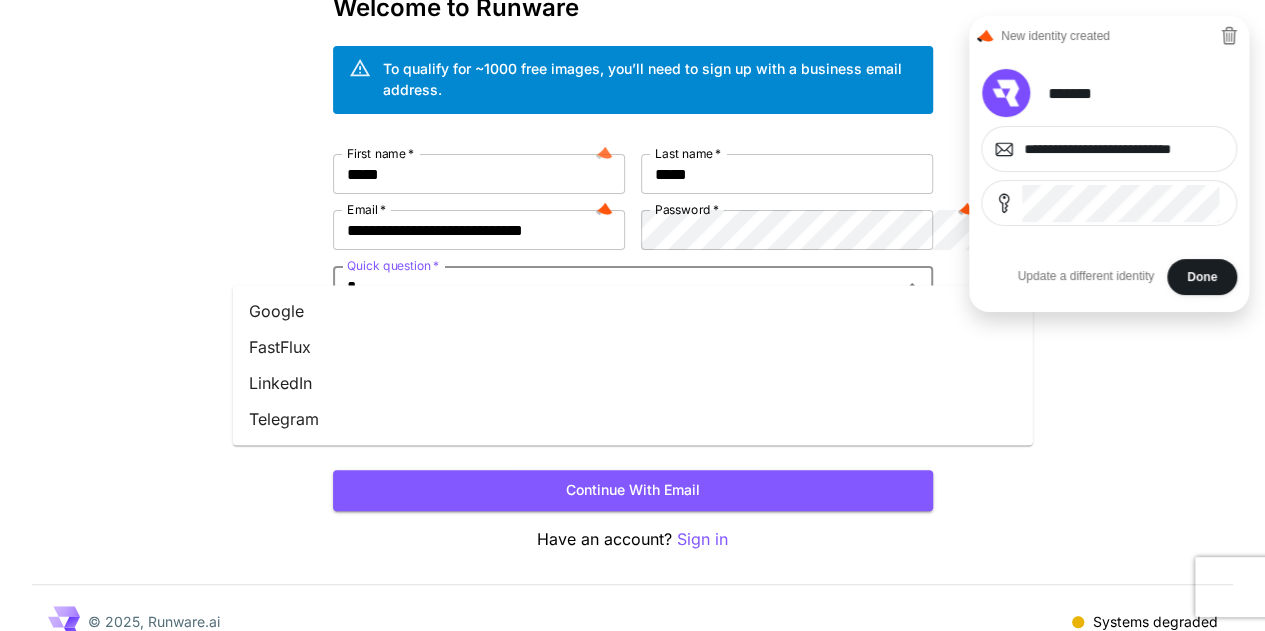 type 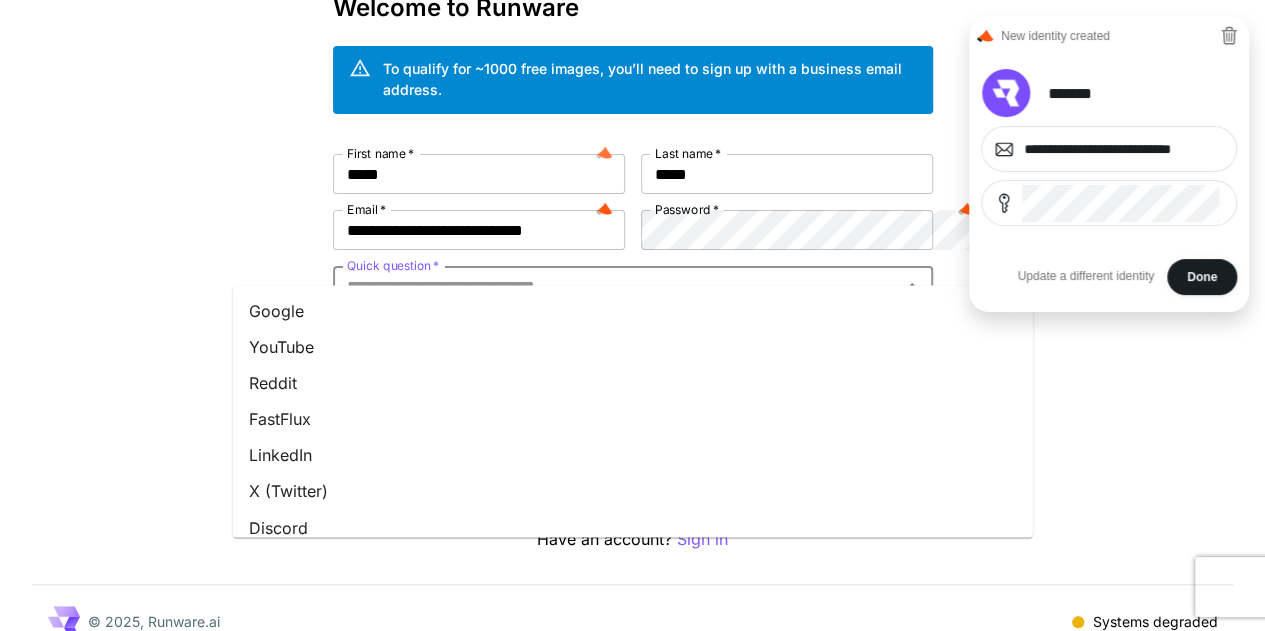 scroll, scrollTop: 303, scrollLeft: 0, axis: vertical 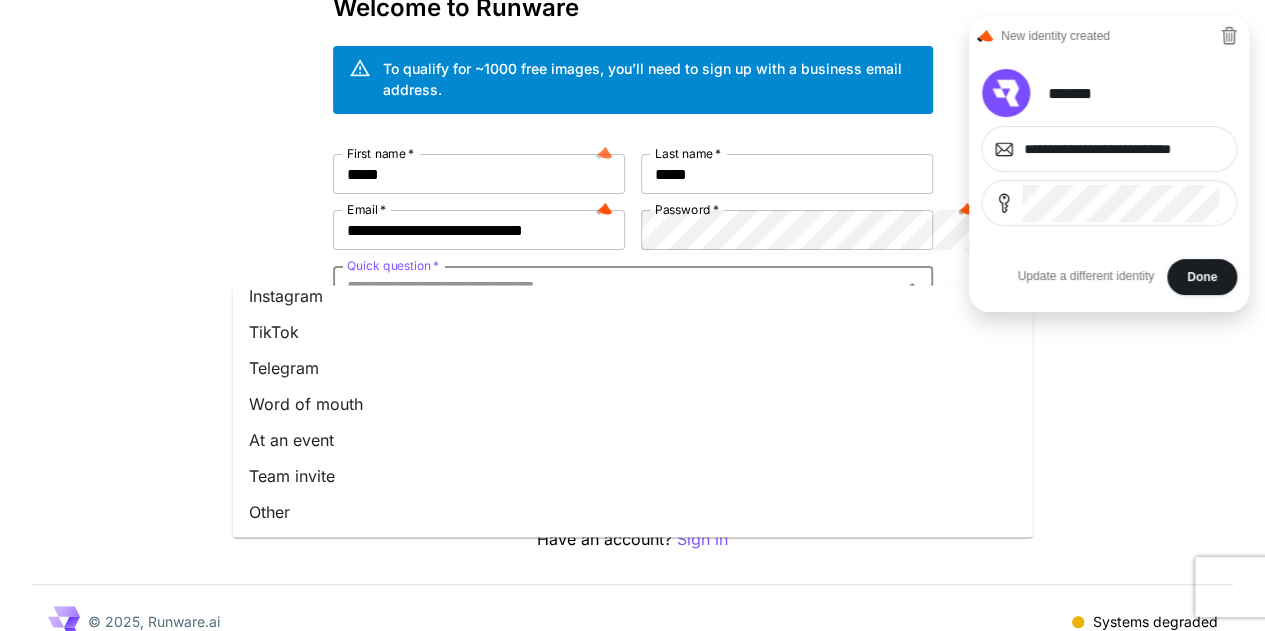 click on "Other" at bounding box center (633, 512) 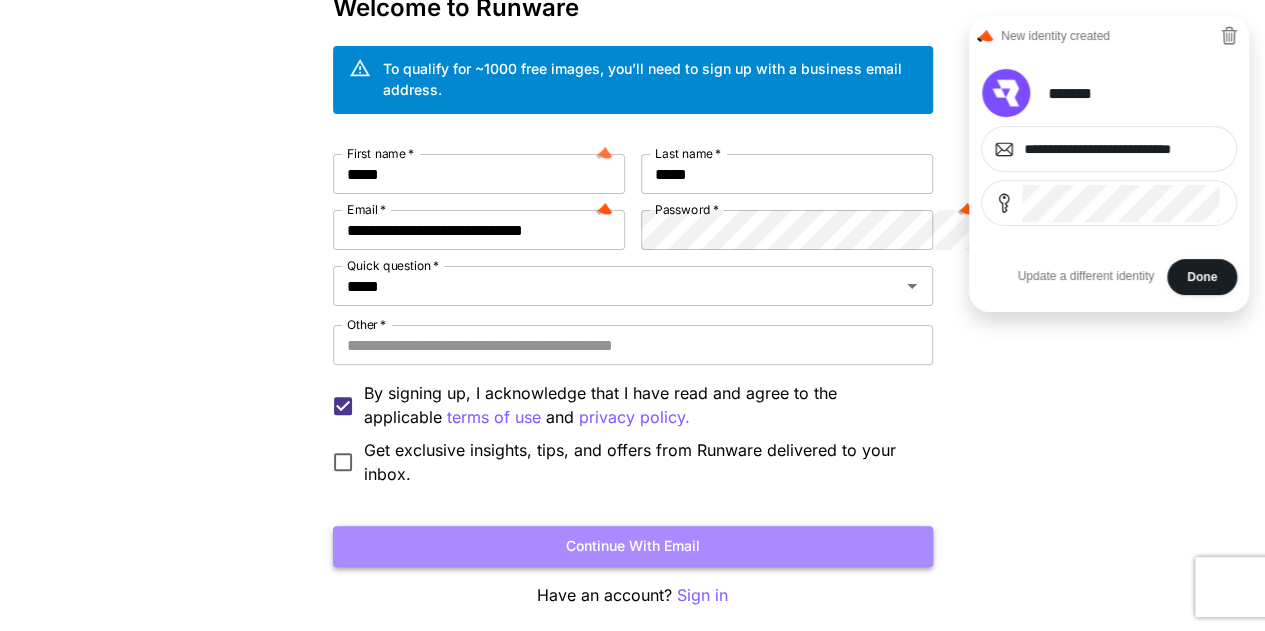 click on "Continue with email" at bounding box center (633, 546) 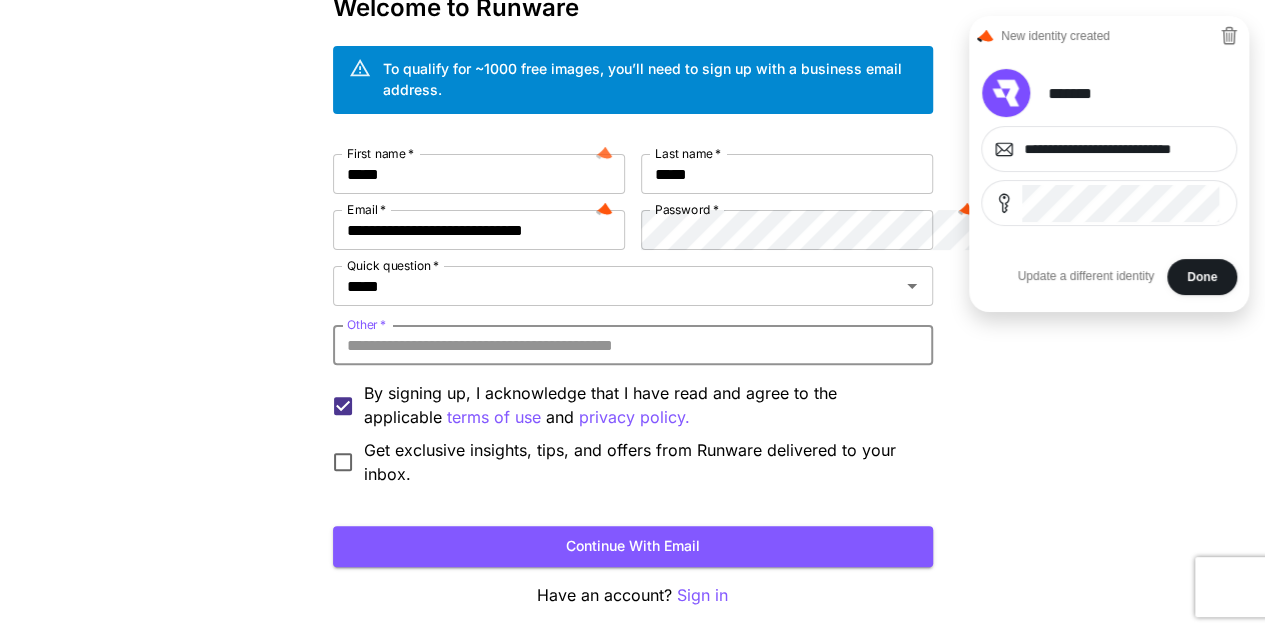 click on "Other   *" at bounding box center [633, 345] 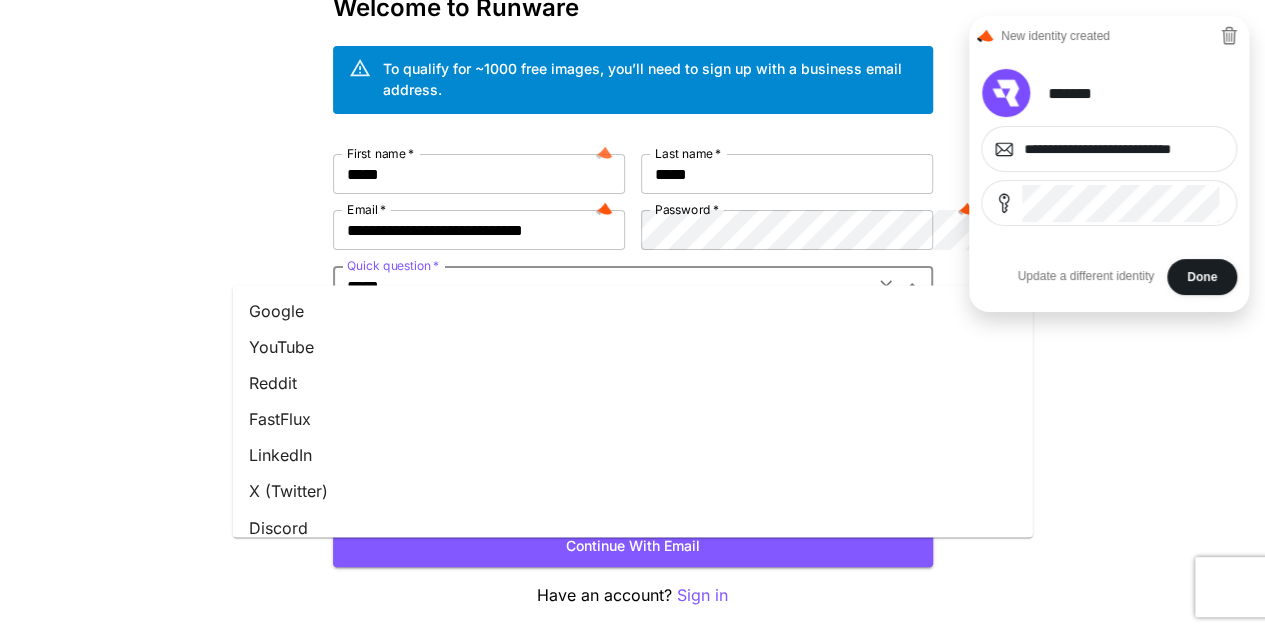 click on "*****" at bounding box center [603, 286] 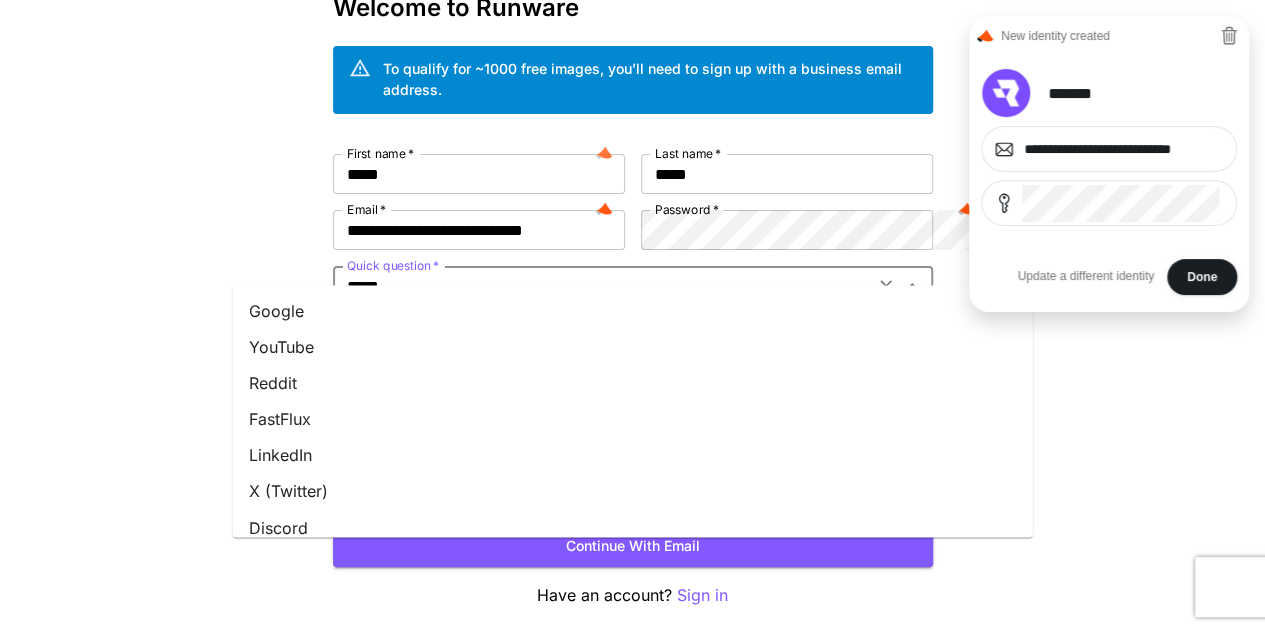 scroll, scrollTop: 295, scrollLeft: 0, axis: vertical 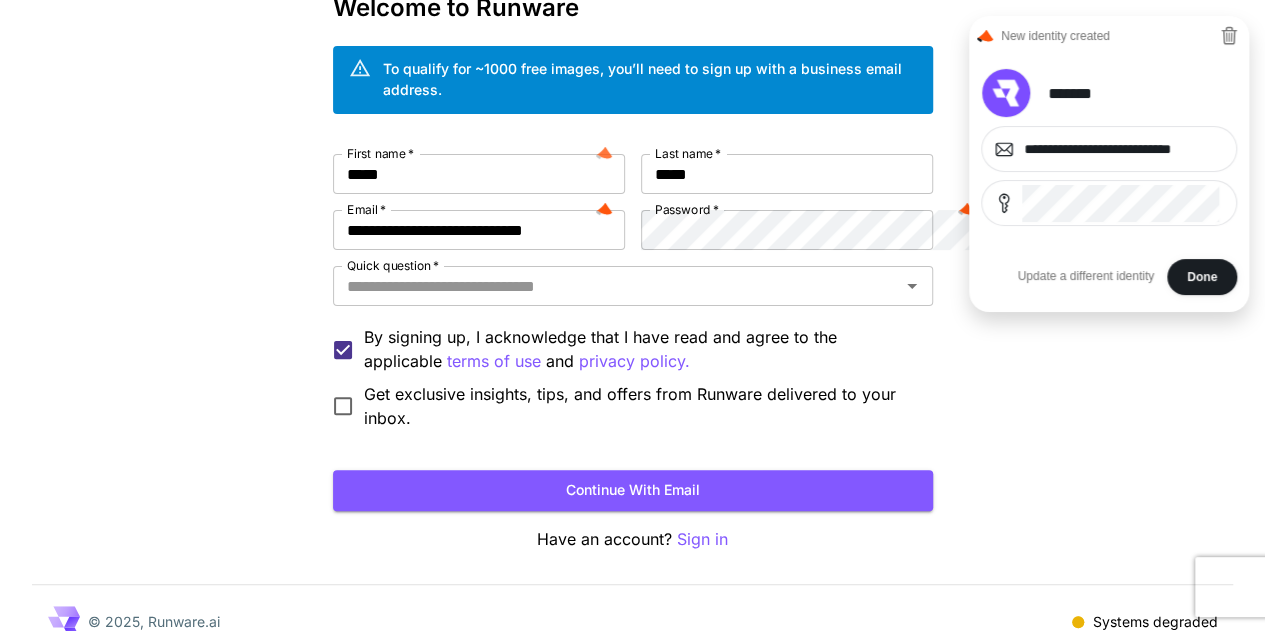 click on "Quick question   *" at bounding box center [616, 286] 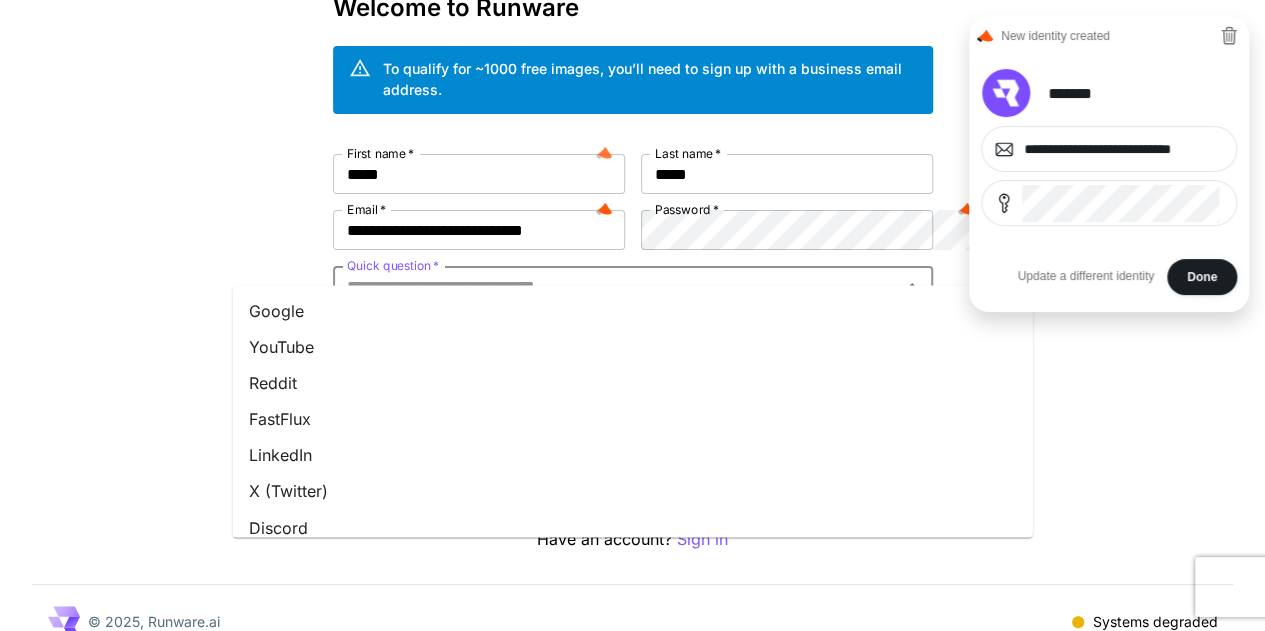 click on "YouTube" at bounding box center [633, 347] 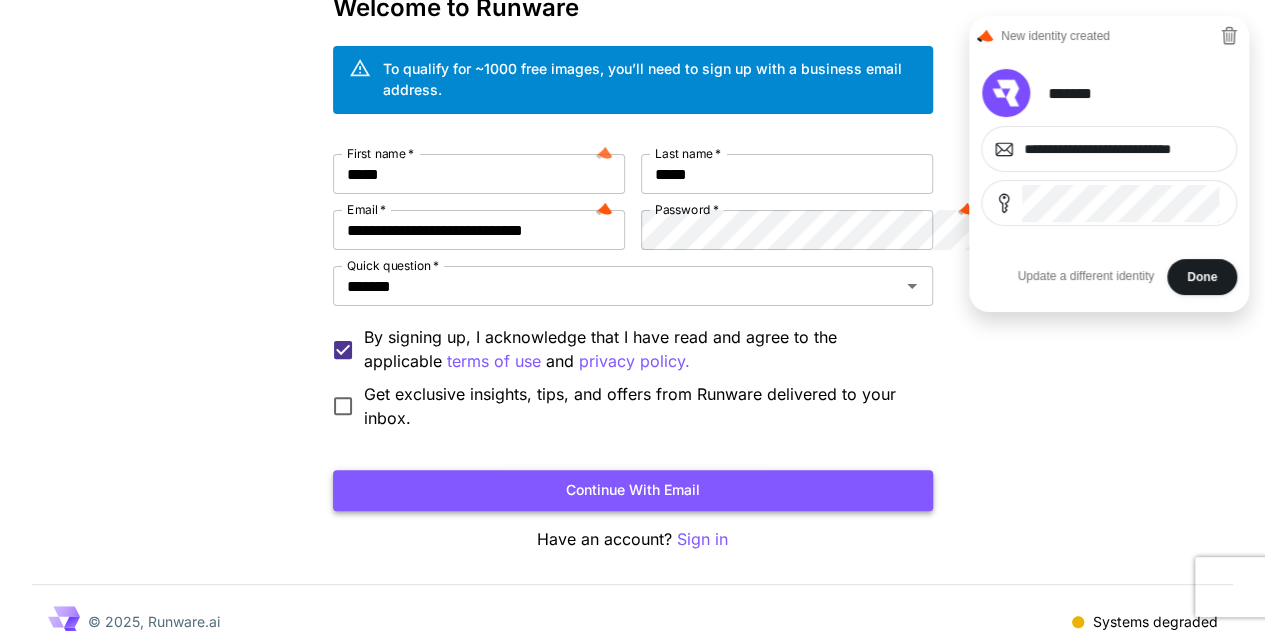 click on "Continue with email" at bounding box center [633, 490] 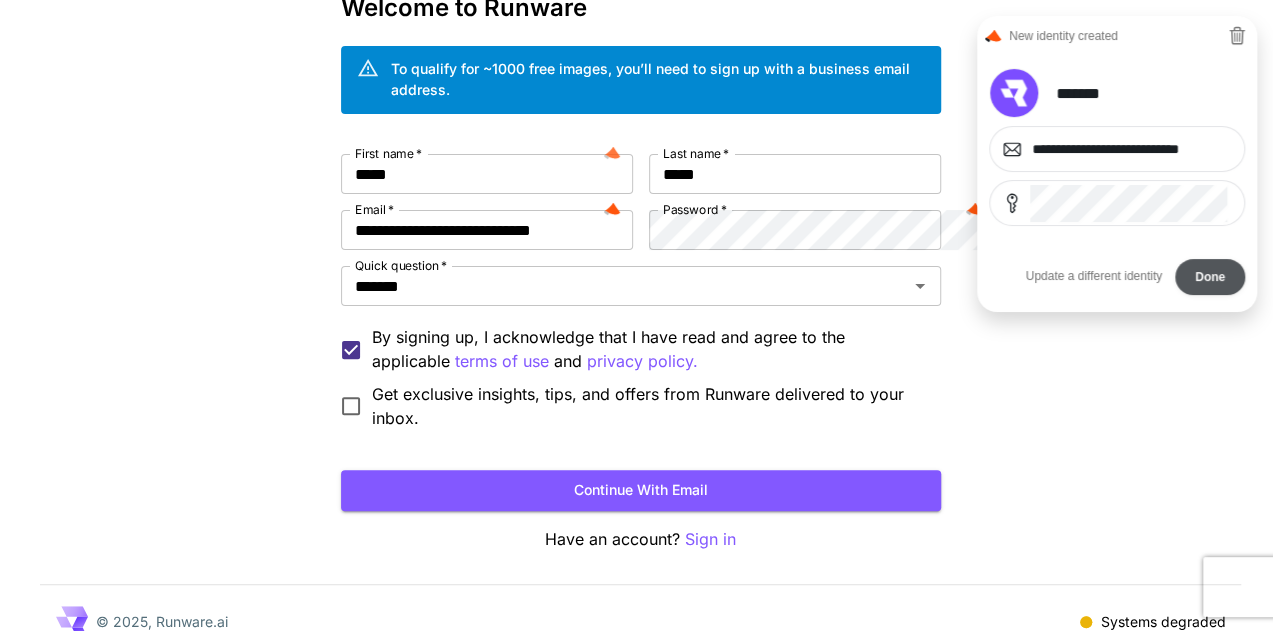 scroll, scrollTop: 0, scrollLeft: 0, axis: both 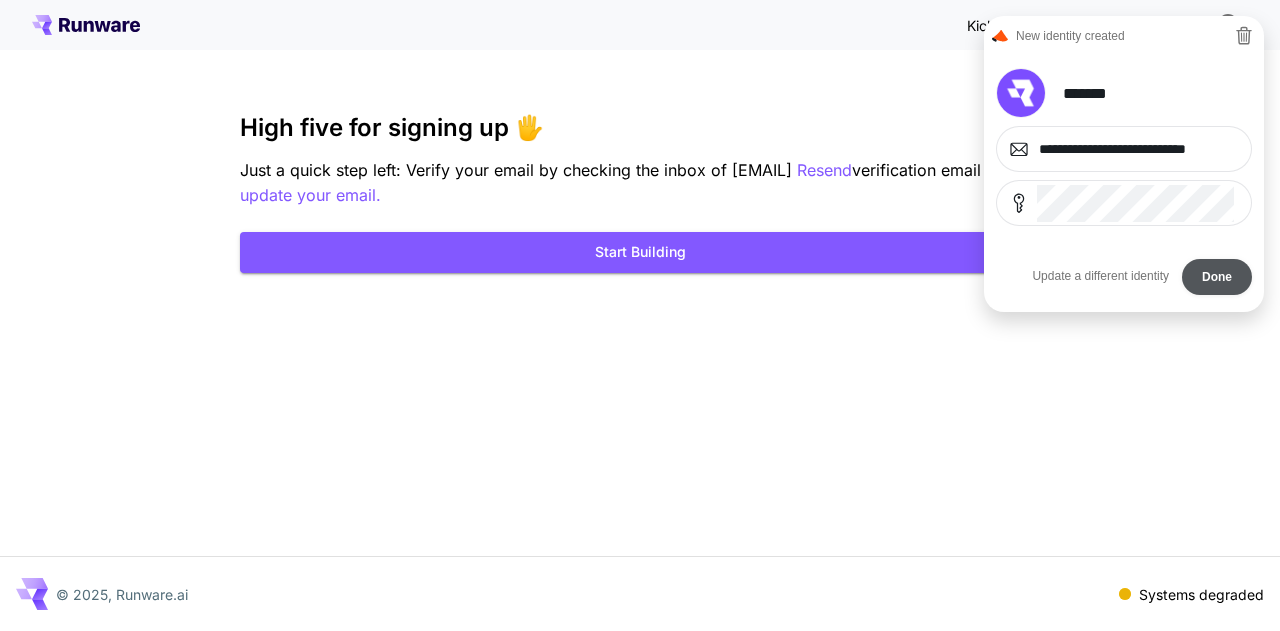 click on "Done" at bounding box center [1217, 277] 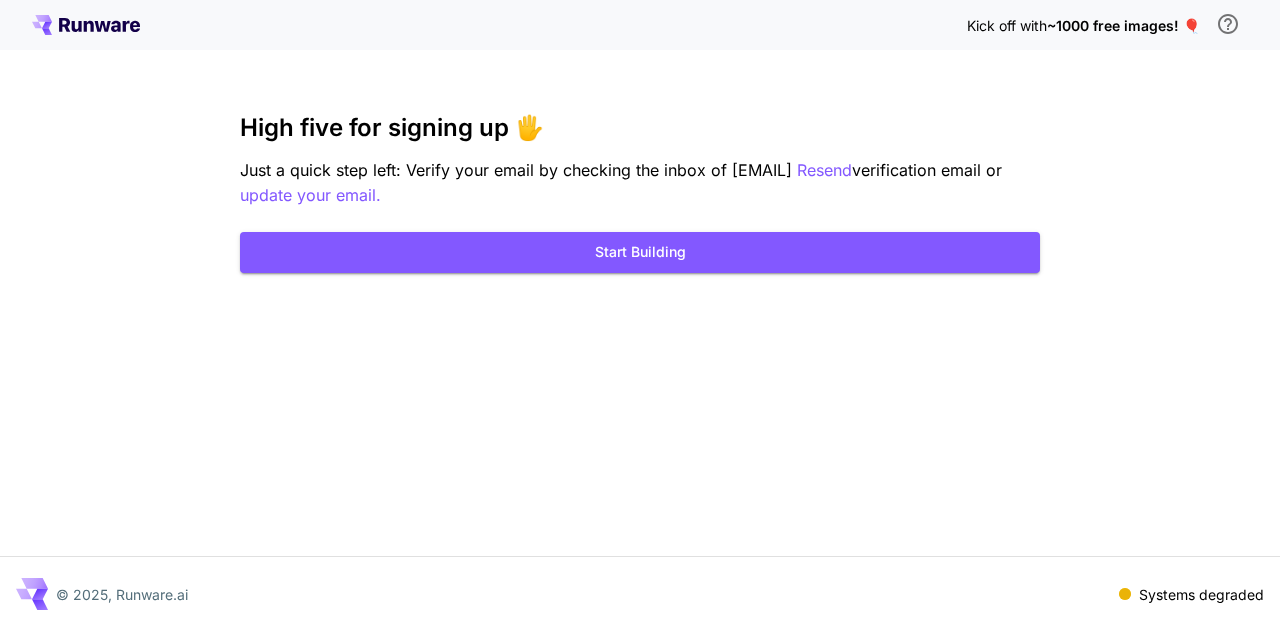 click on "~1000 free images! 🎈" at bounding box center (1123, 25) 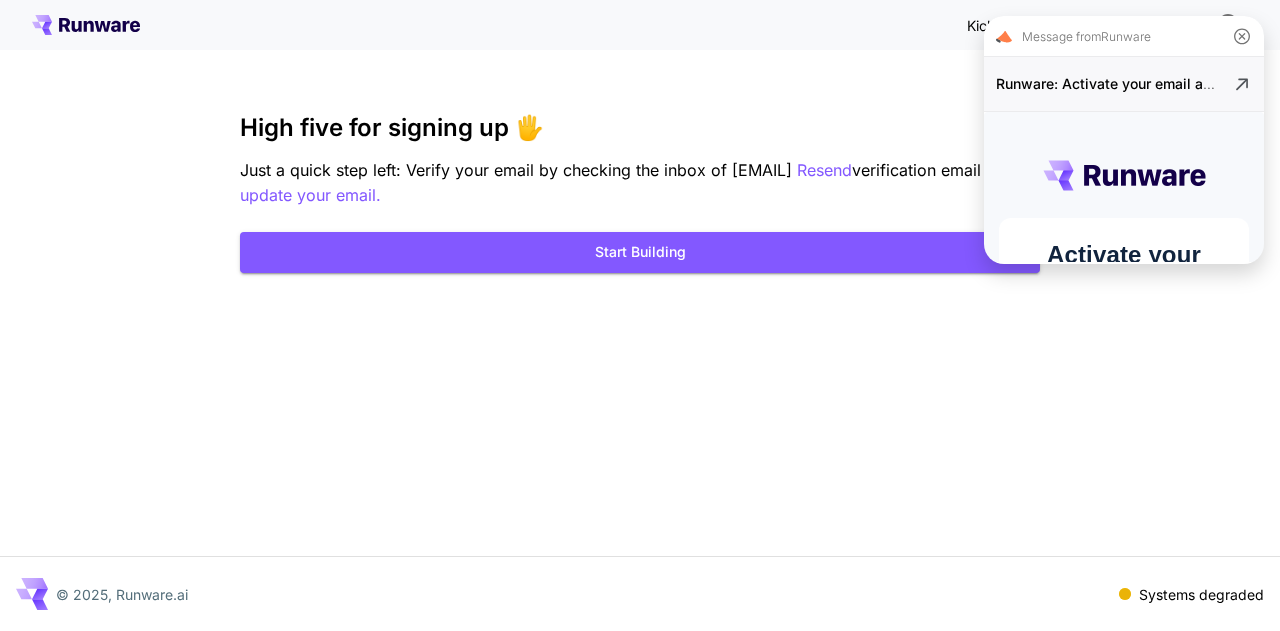 scroll, scrollTop: 0, scrollLeft: 0, axis: both 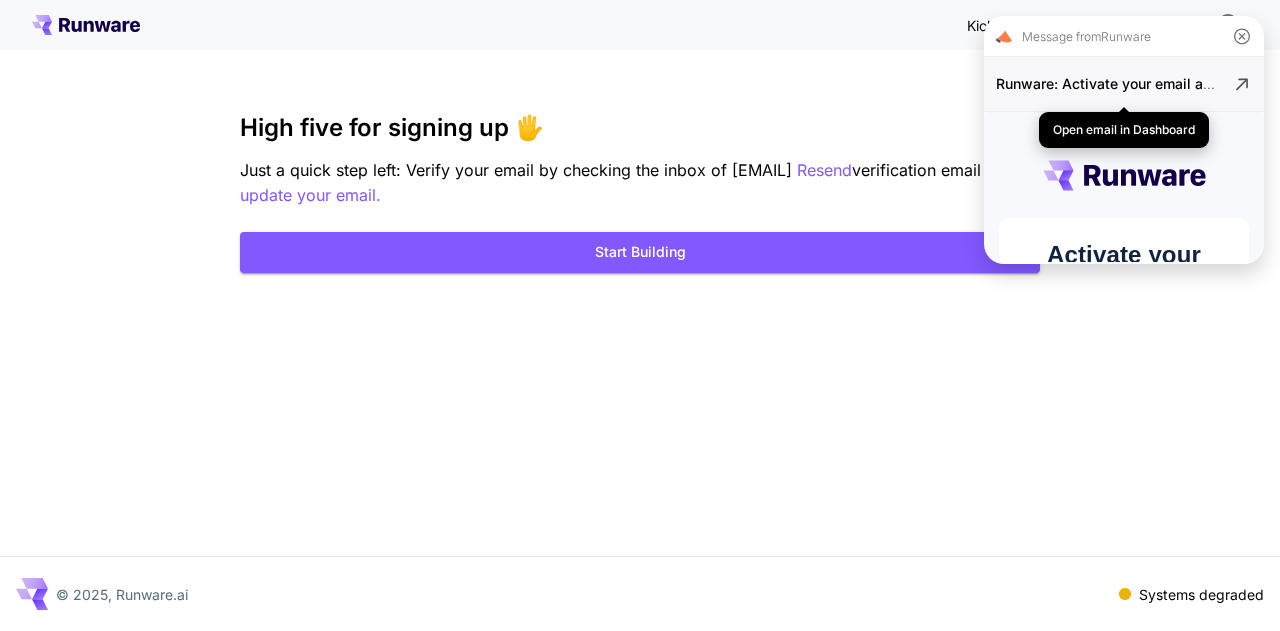click on "Runware: Activate your email account" at bounding box center [1122, 83] 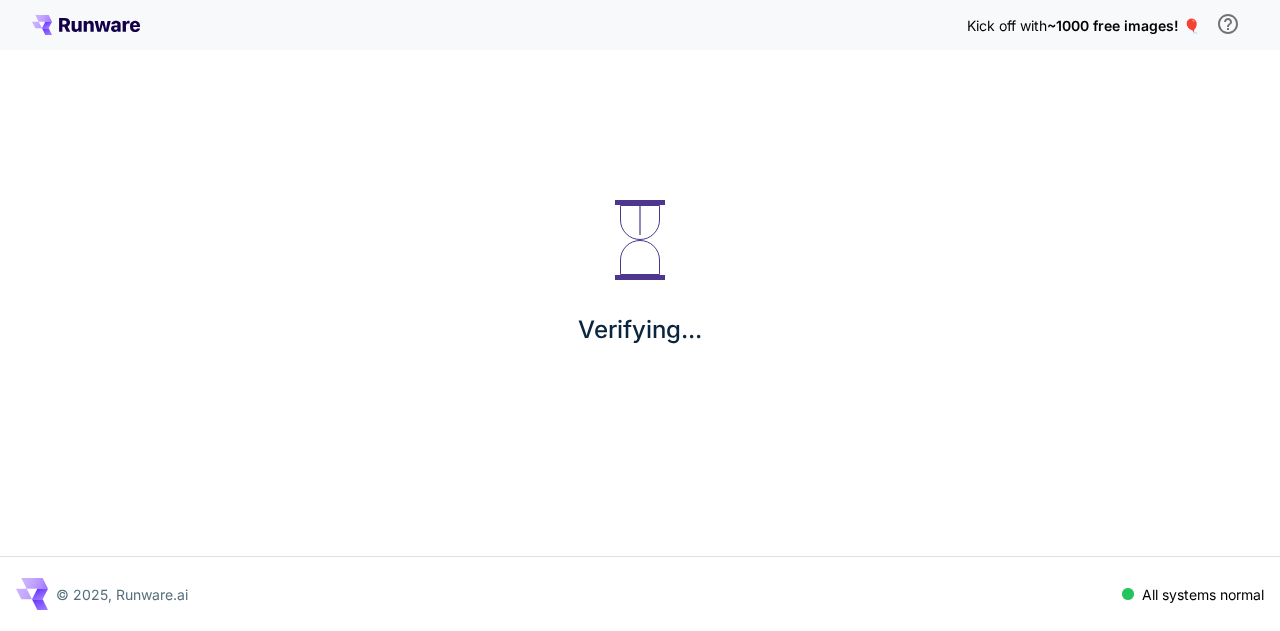 scroll, scrollTop: 0, scrollLeft: 0, axis: both 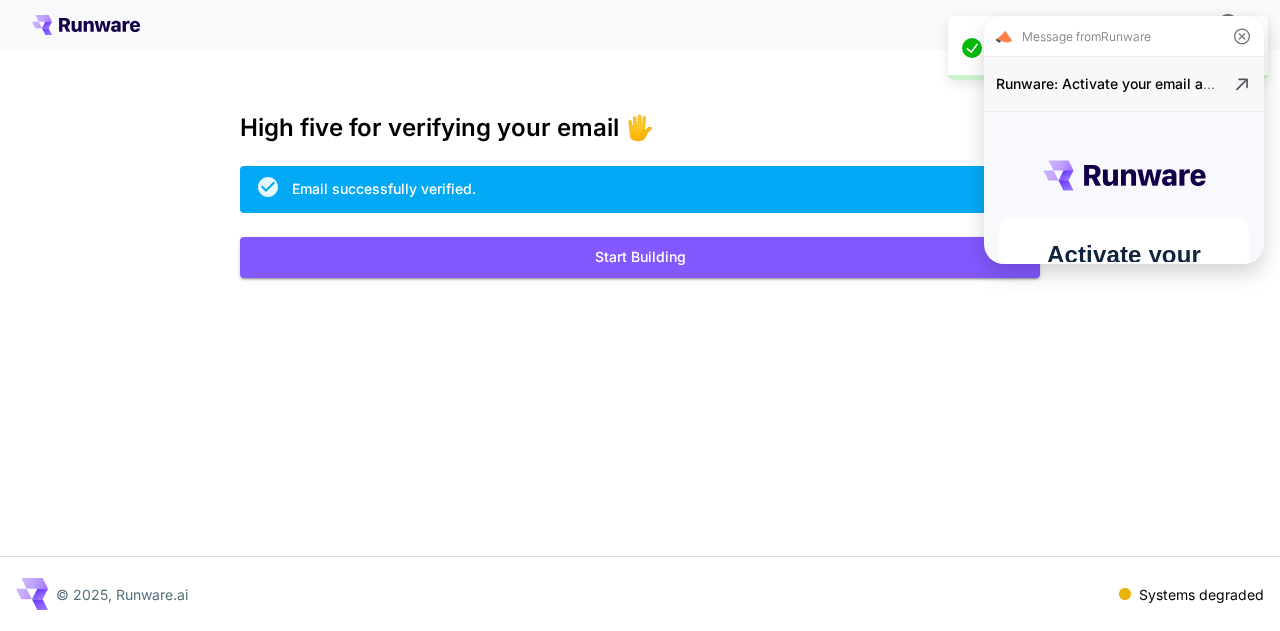 click on "High five for verifying your email 🖐️" at bounding box center (640, 128) 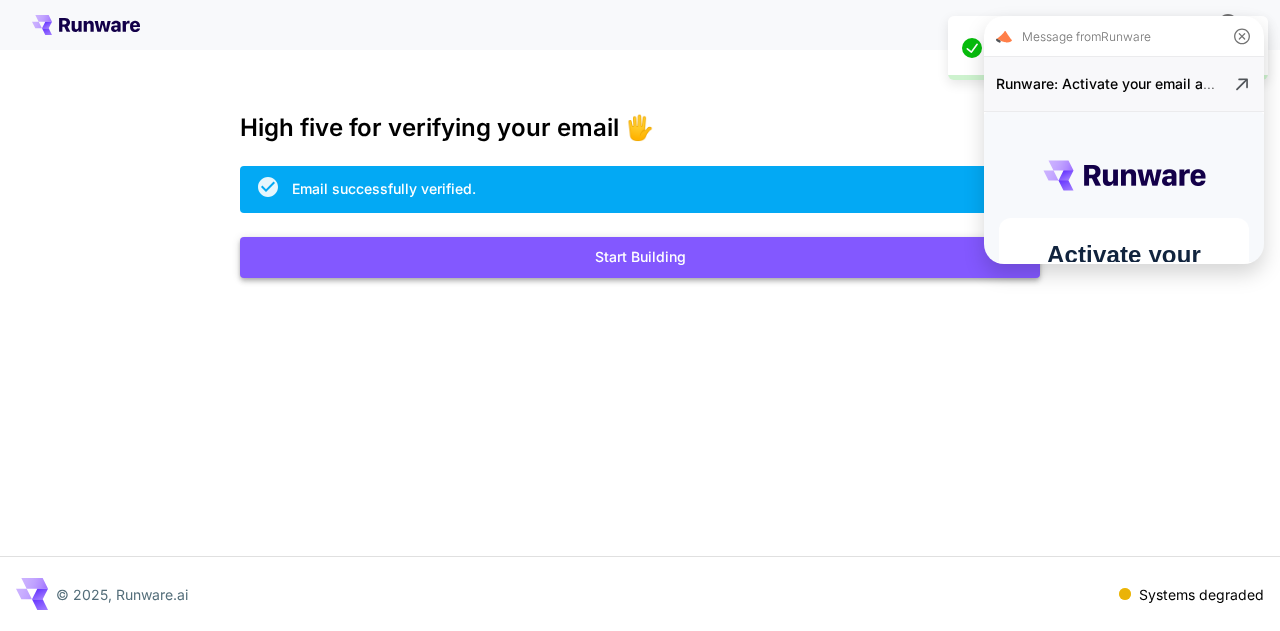 click on "Start Building" at bounding box center [640, 257] 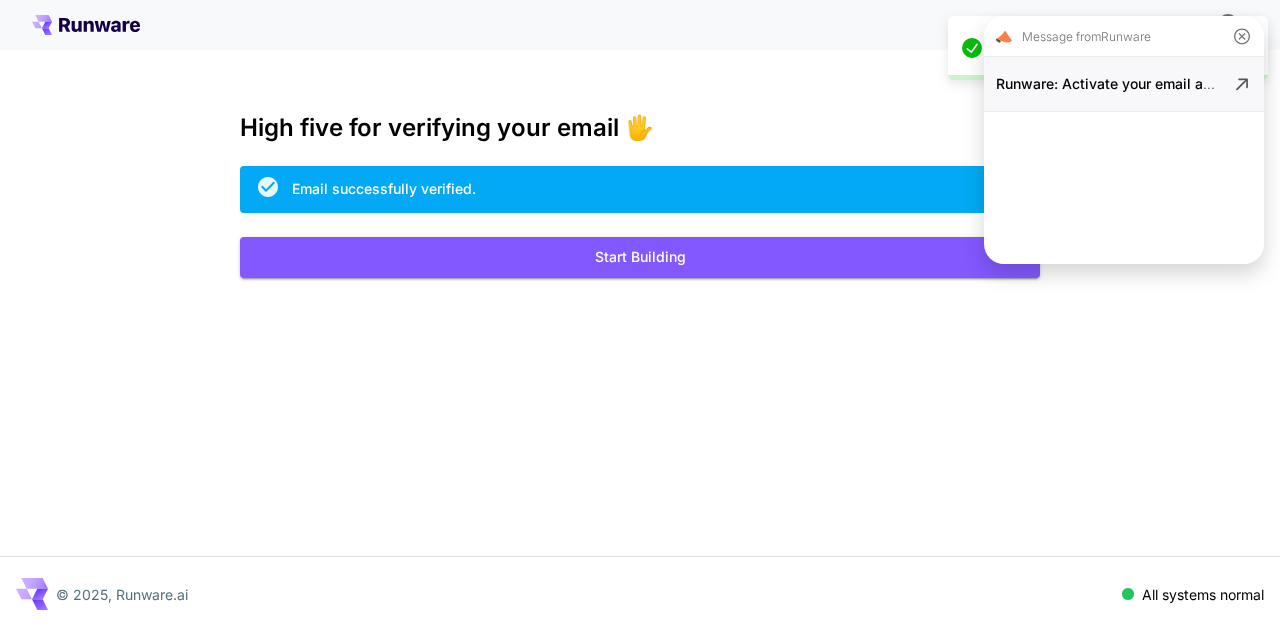 scroll, scrollTop: 0, scrollLeft: 0, axis: both 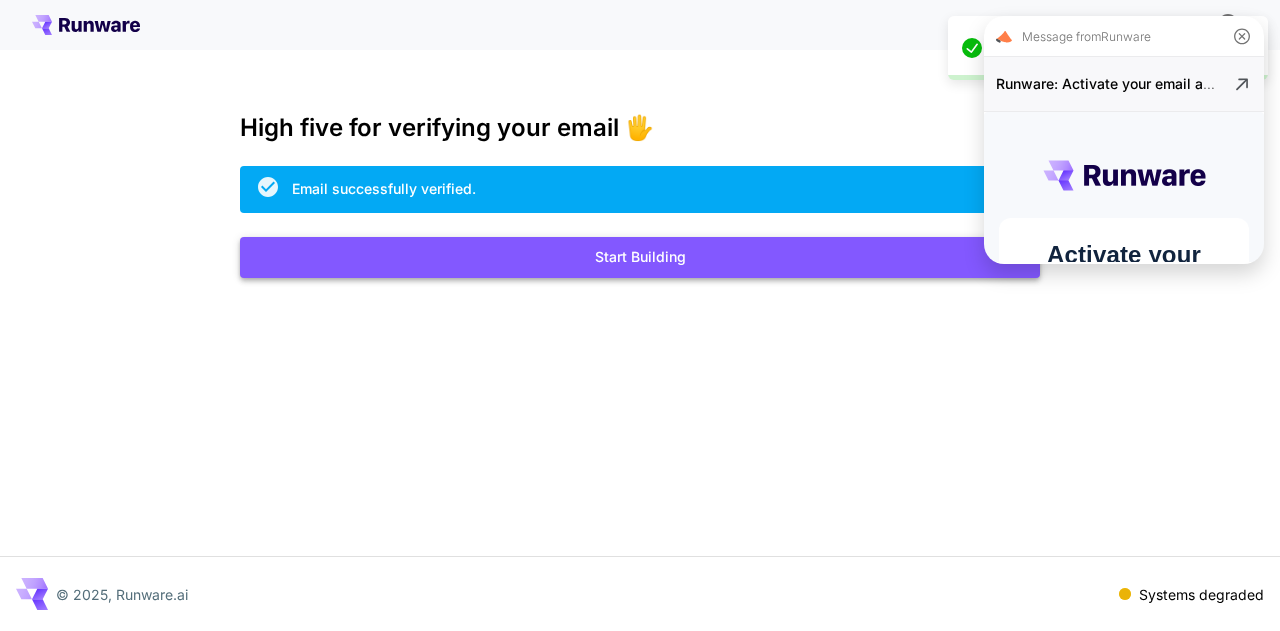 click on "Start Building" at bounding box center (640, 257) 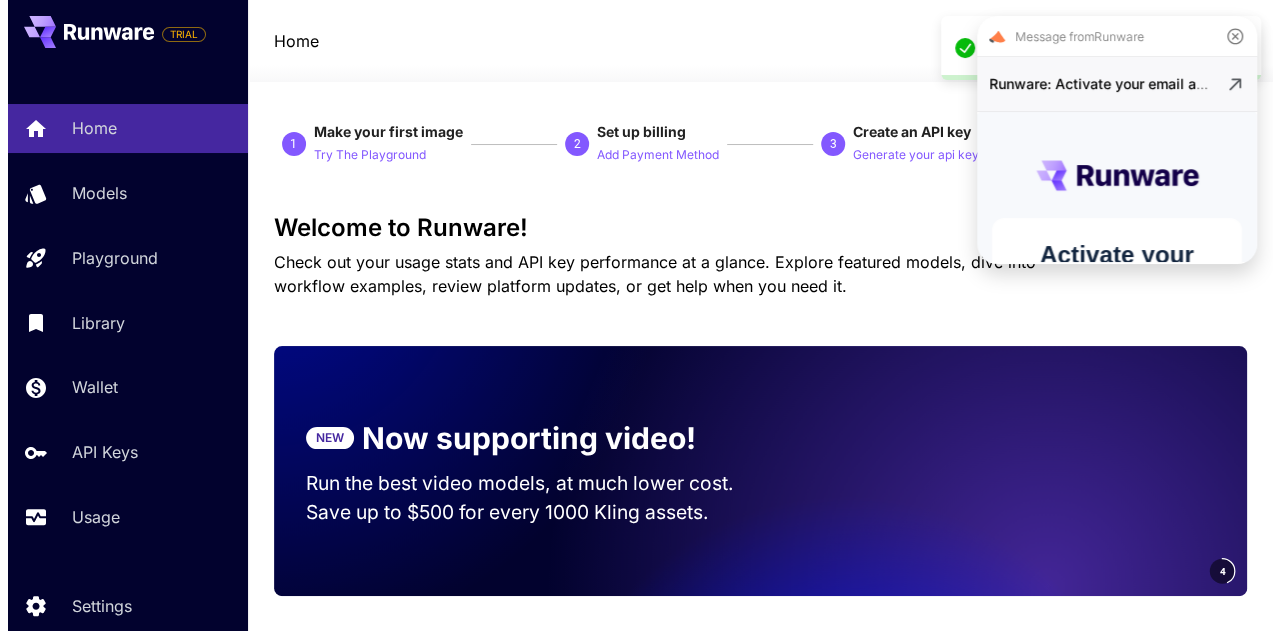 scroll, scrollTop: 0, scrollLeft: 0, axis: both 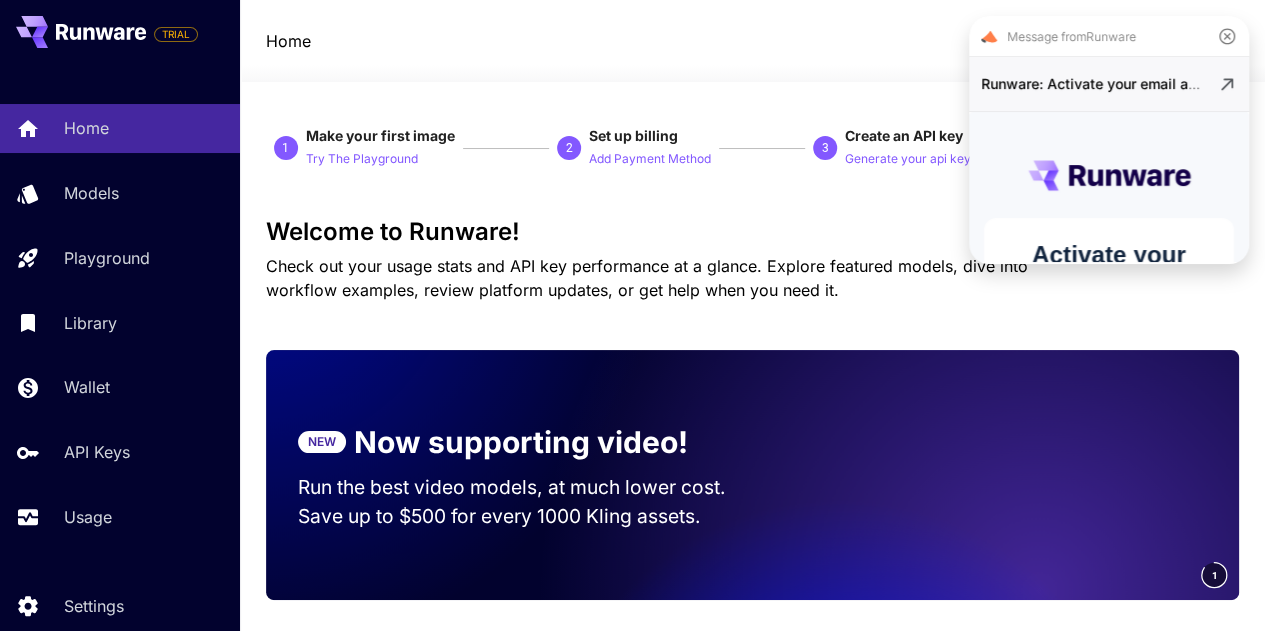 click 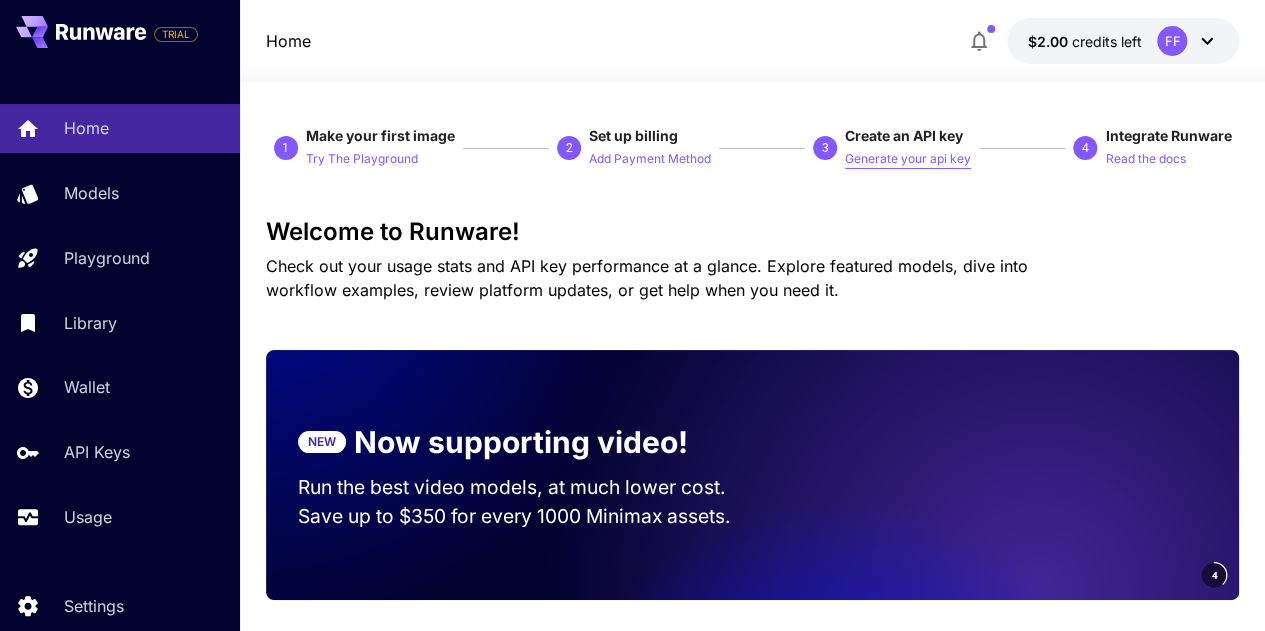 click on "Generate your api key" at bounding box center (908, 159) 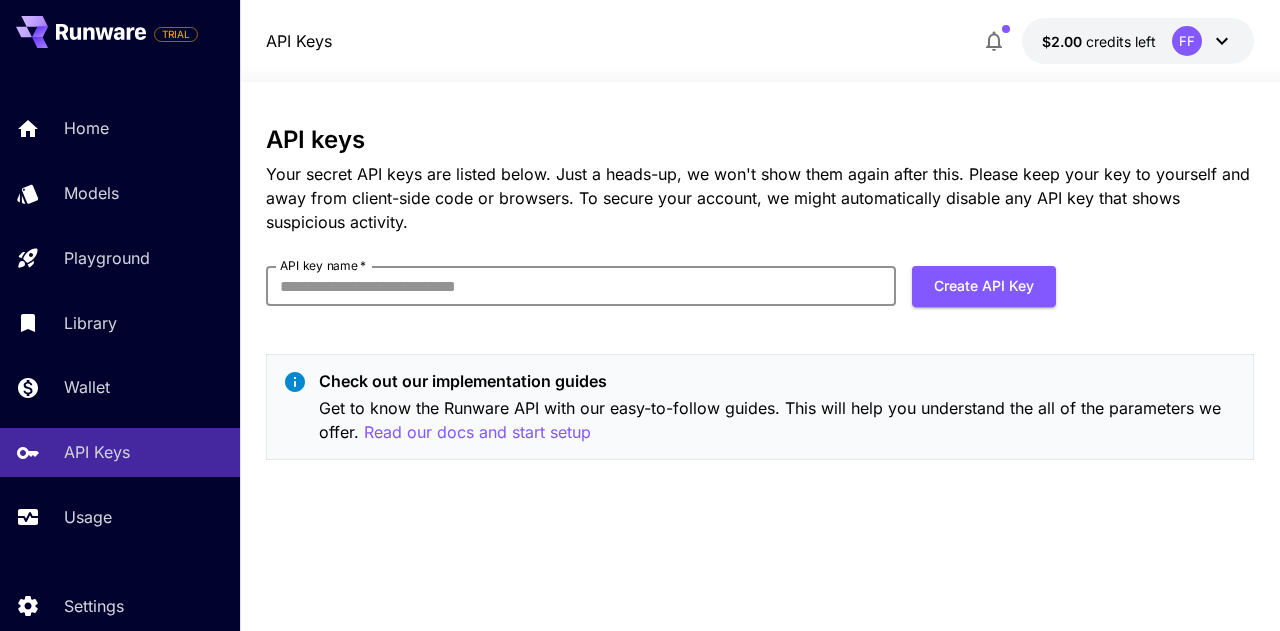 click on "API key name   *" at bounding box center (581, 286) 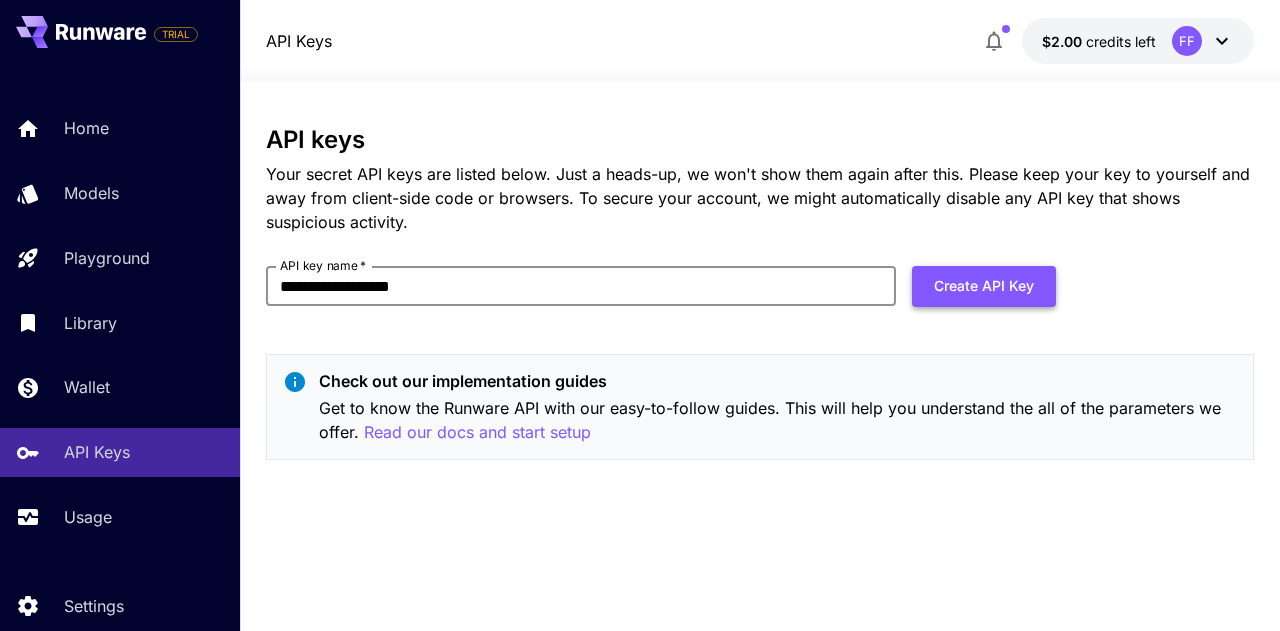 type on "**********" 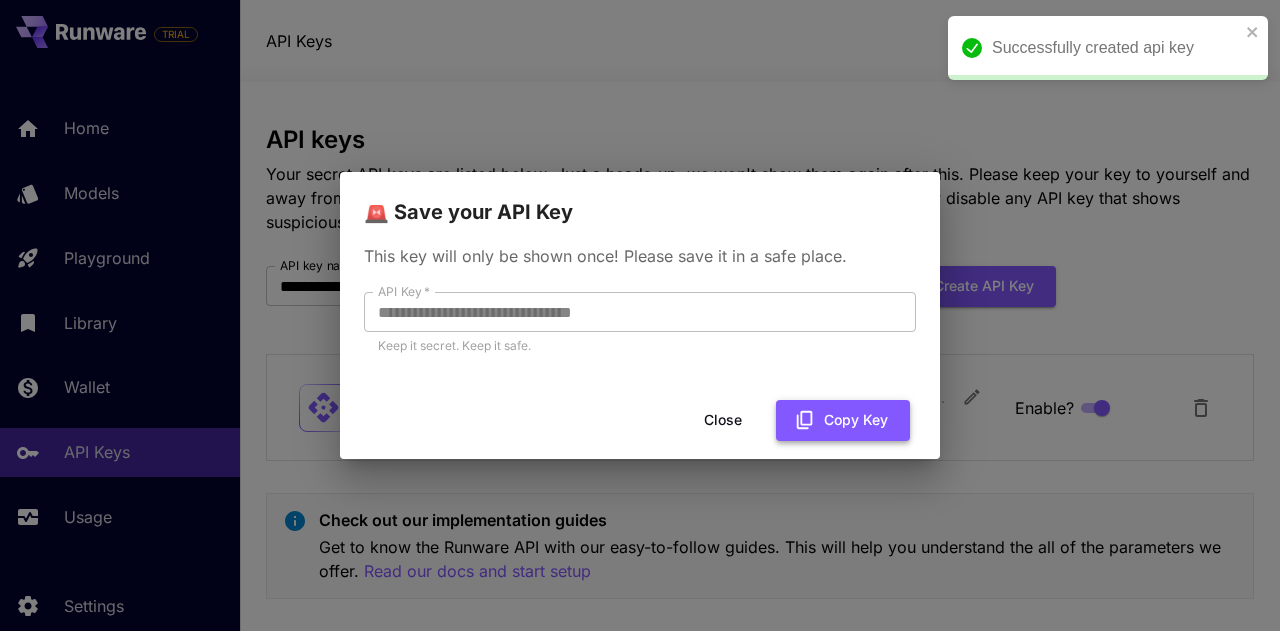 click on "Copy Key" at bounding box center (843, 420) 